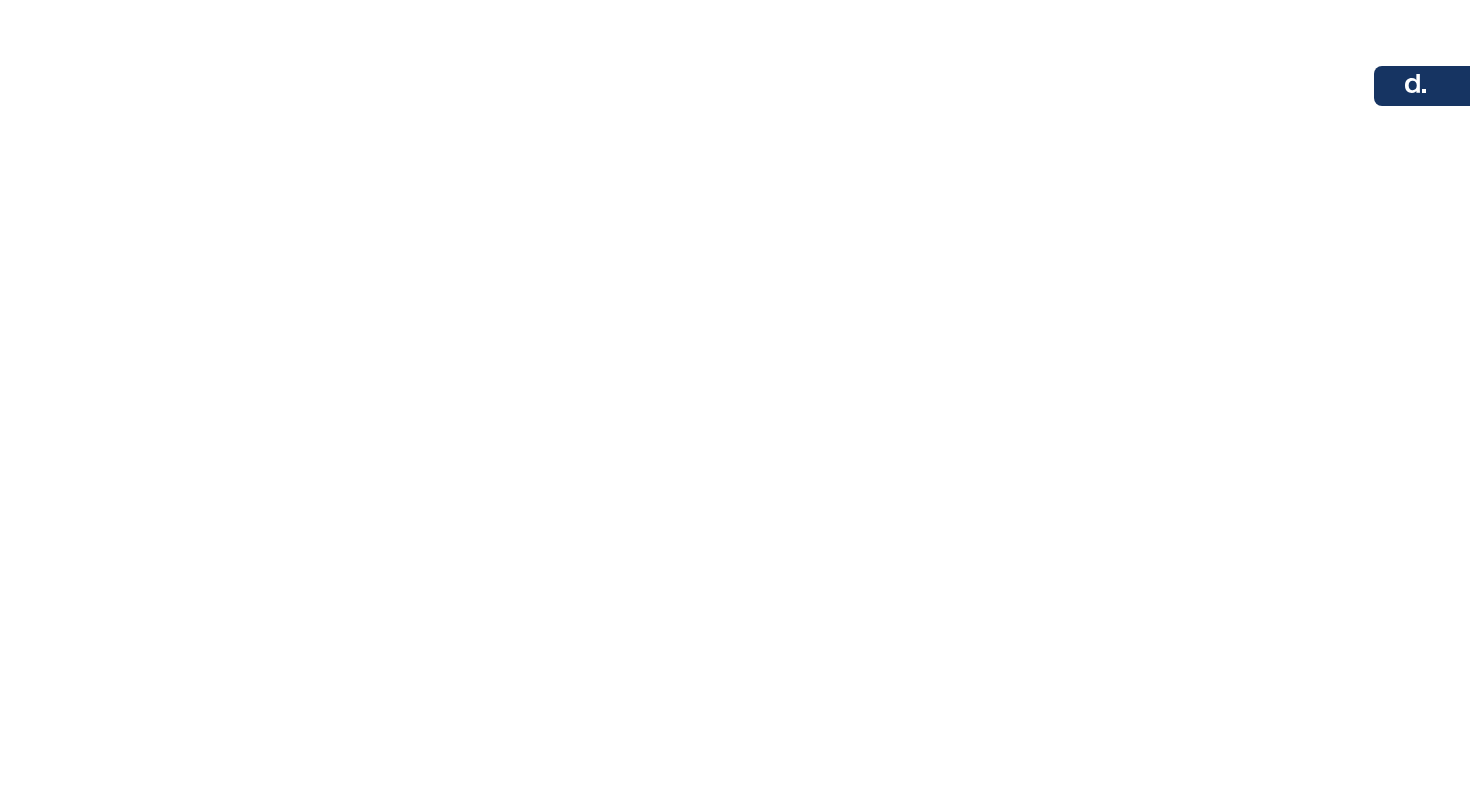 scroll, scrollTop: 0, scrollLeft: 0, axis: both 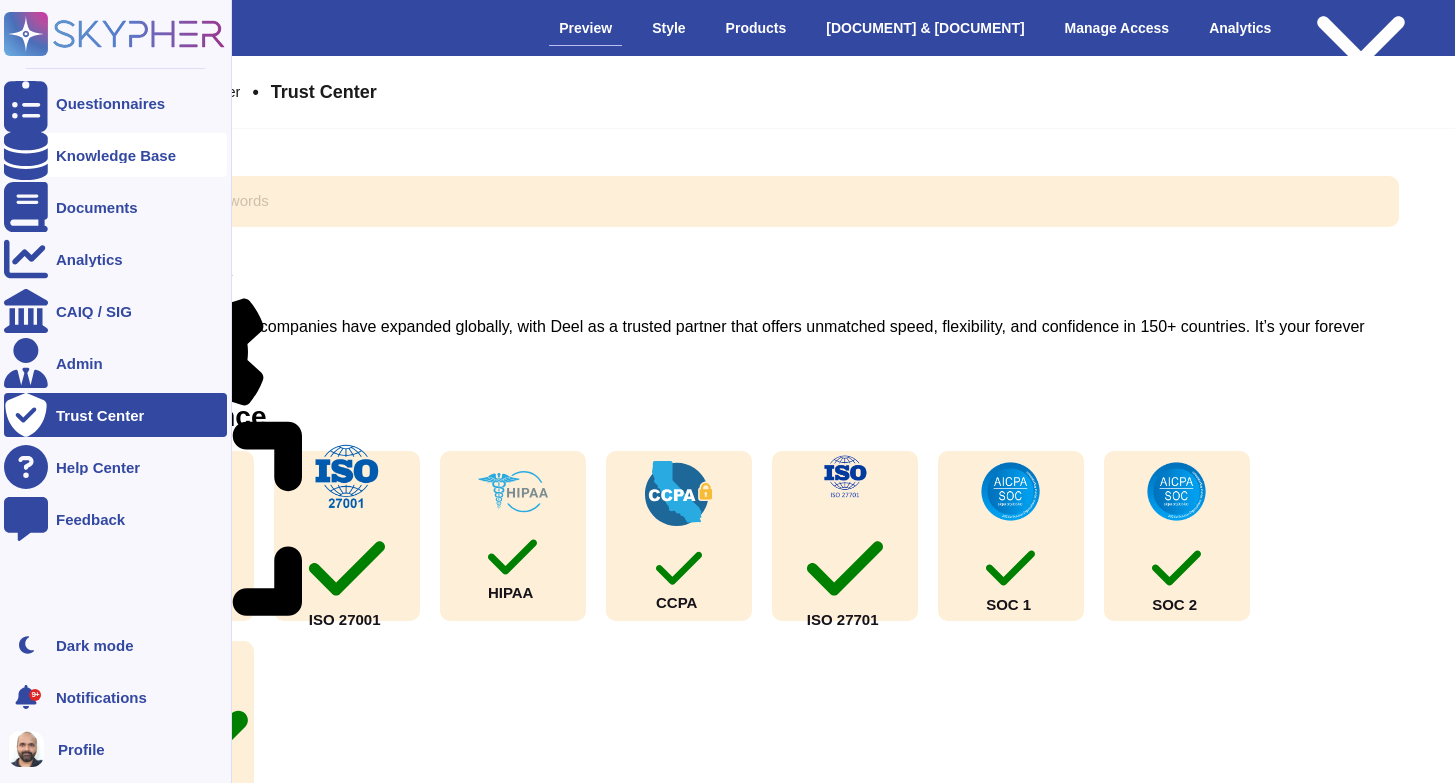click on "Knowledge Base" at bounding box center (116, 155) 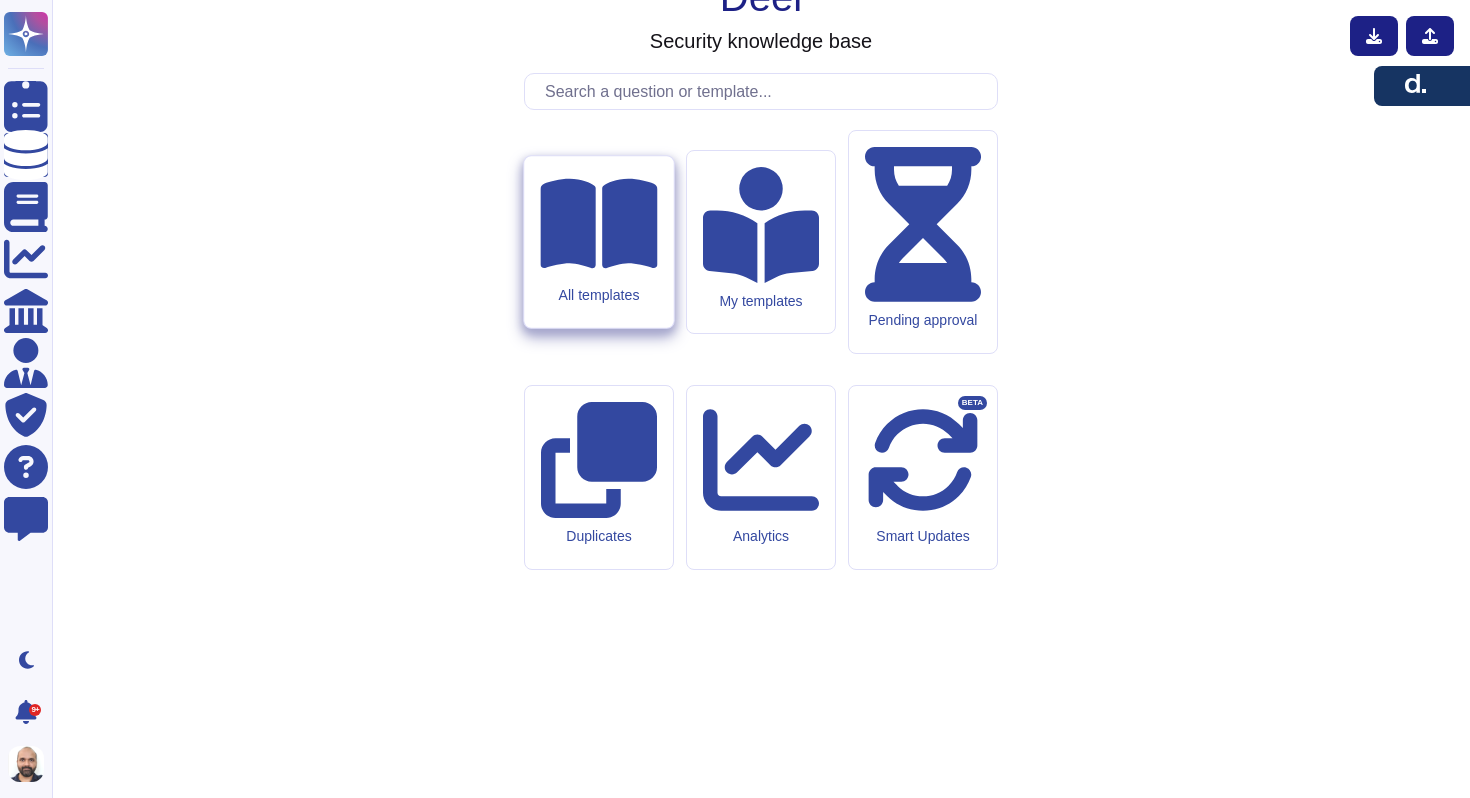 click 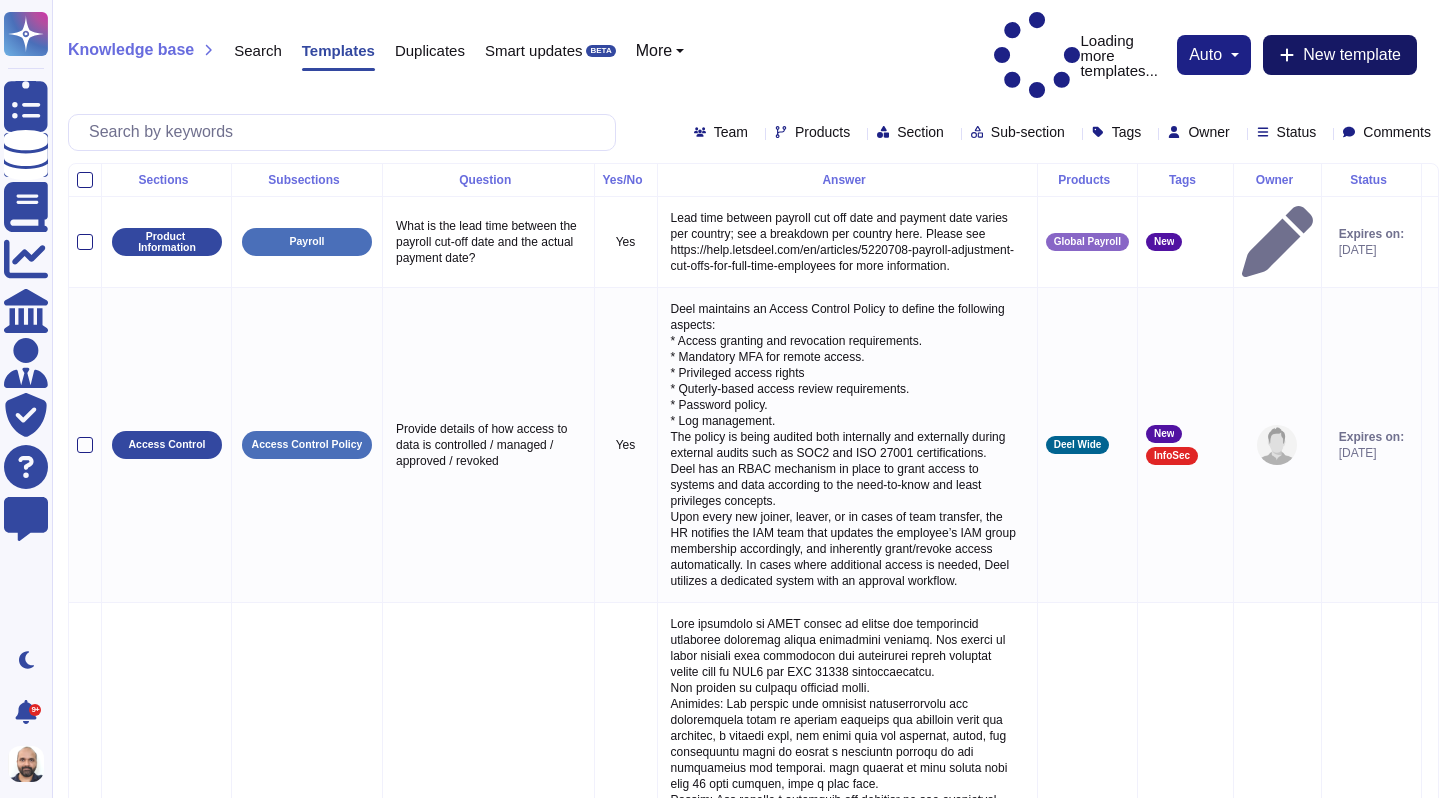 click on "New template" at bounding box center [1352, 55] 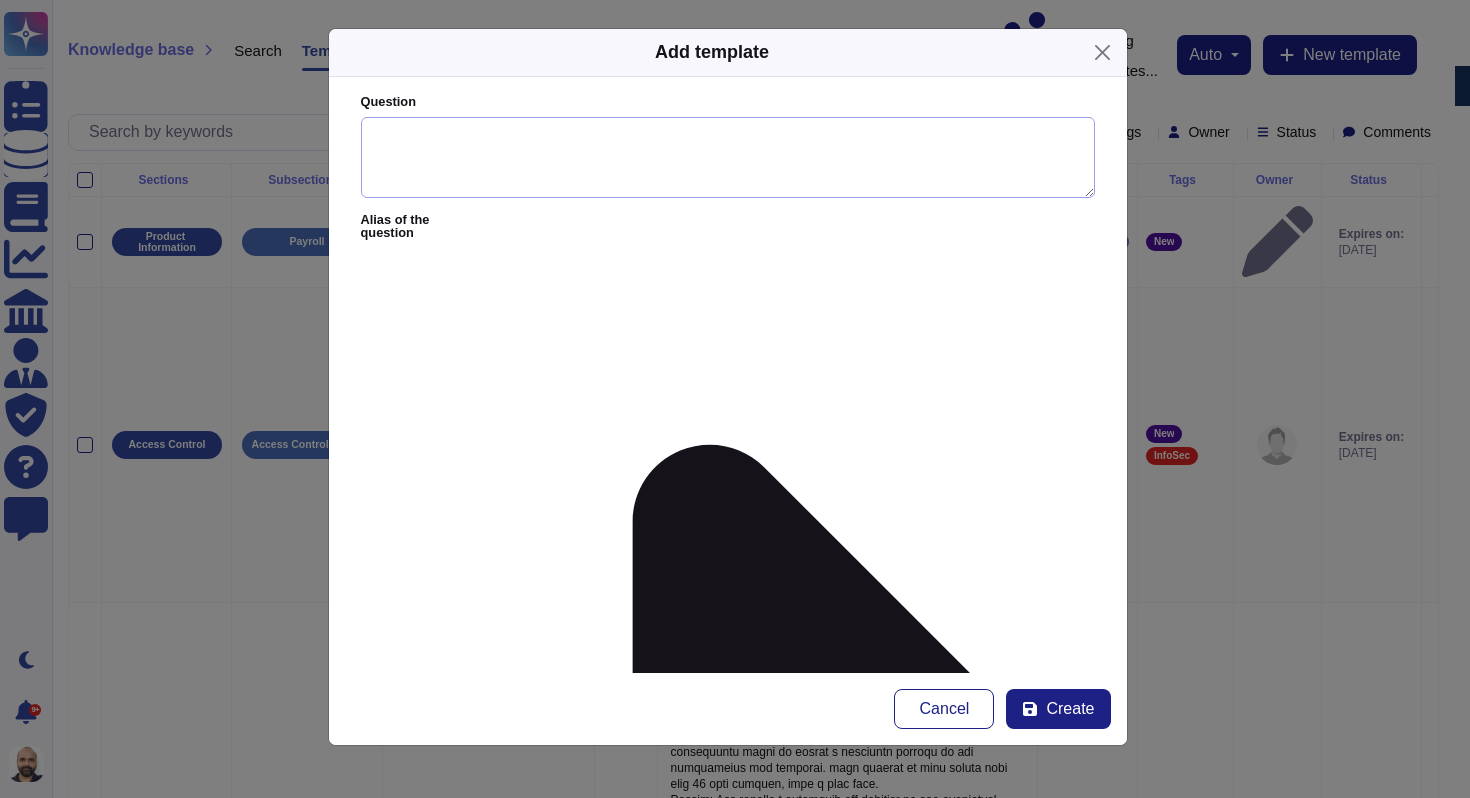 click on "Question" at bounding box center (728, 158) 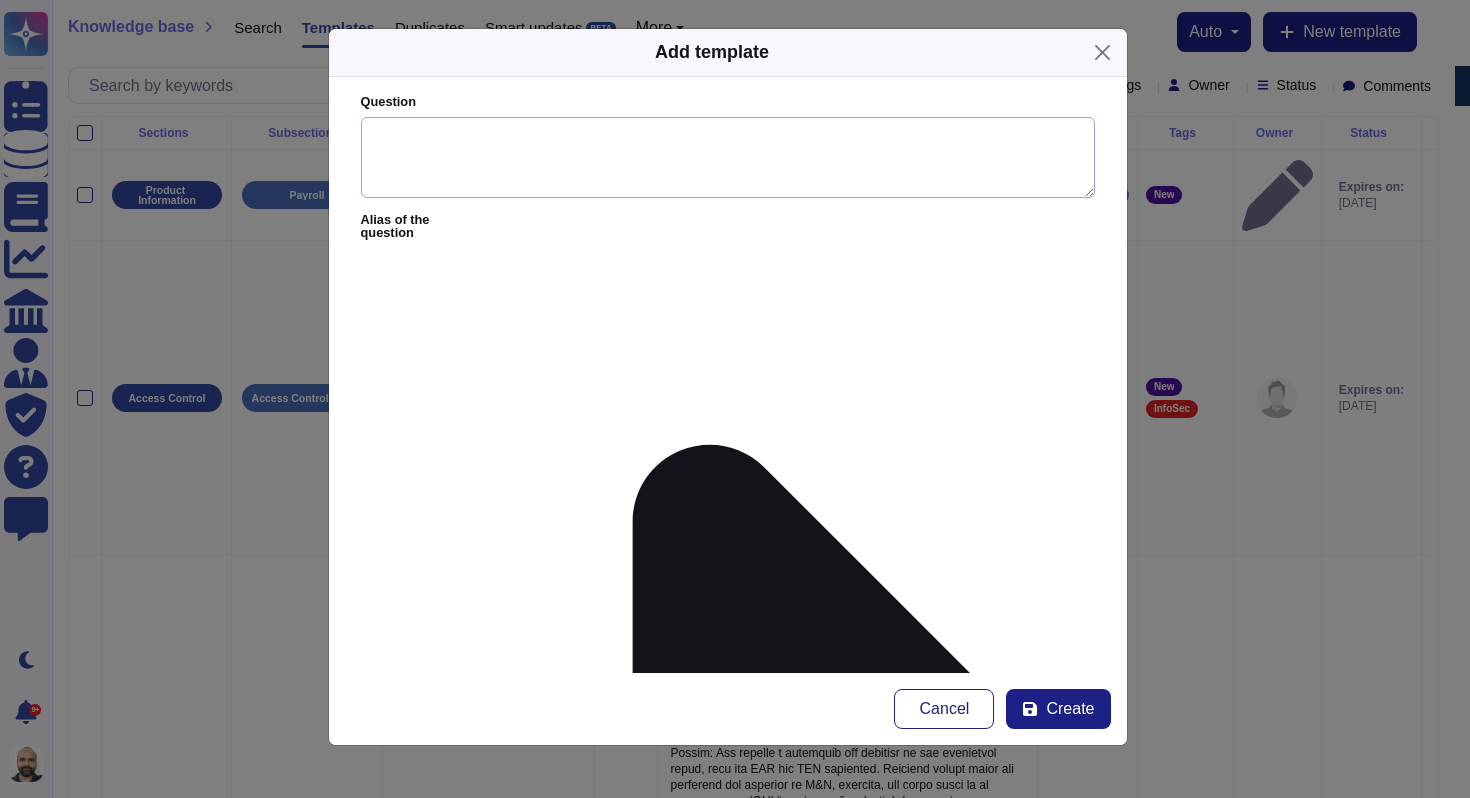 click on "Question" at bounding box center (728, 158) 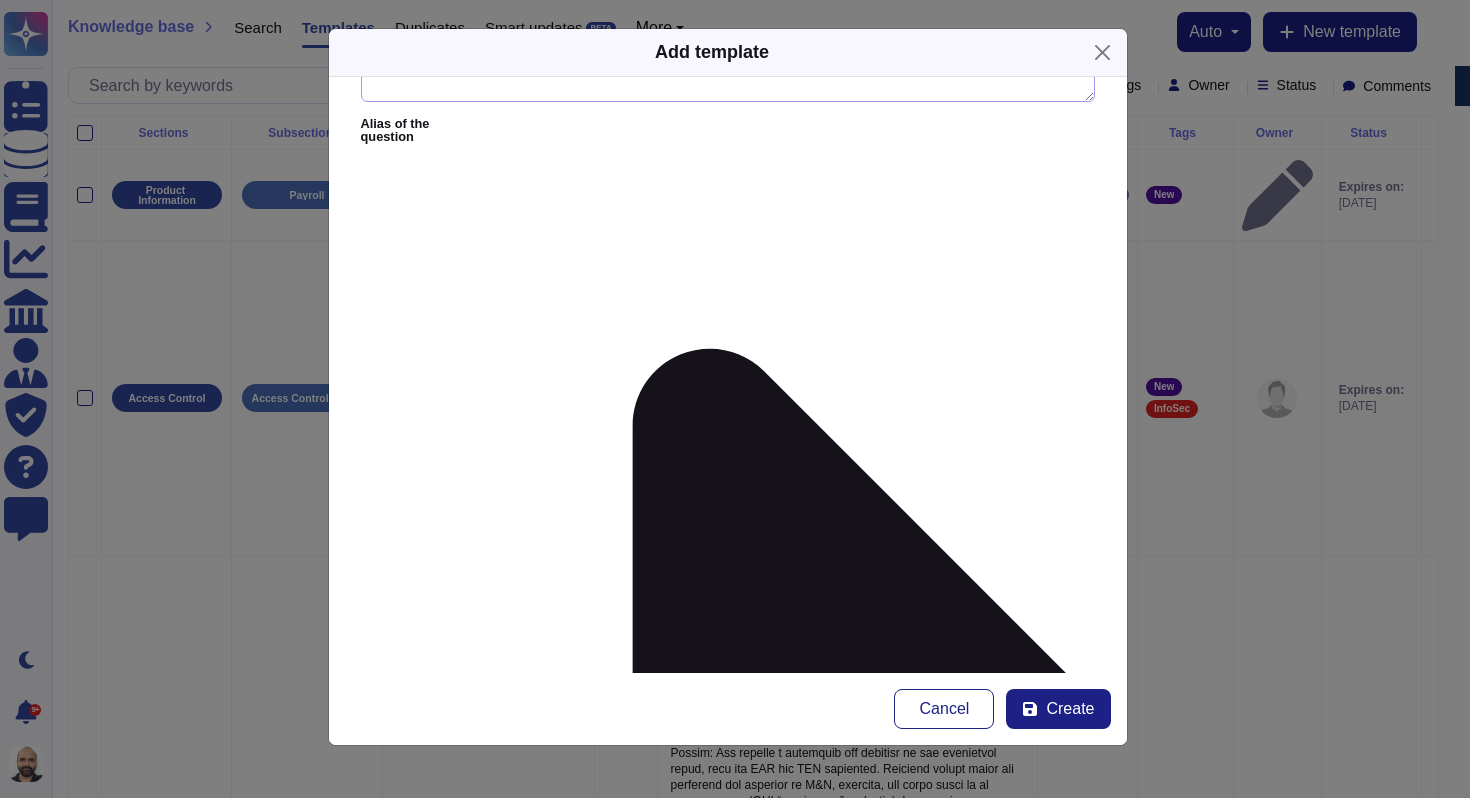 scroll, scrollTop: 0, scrollLeft: 0, axis: both 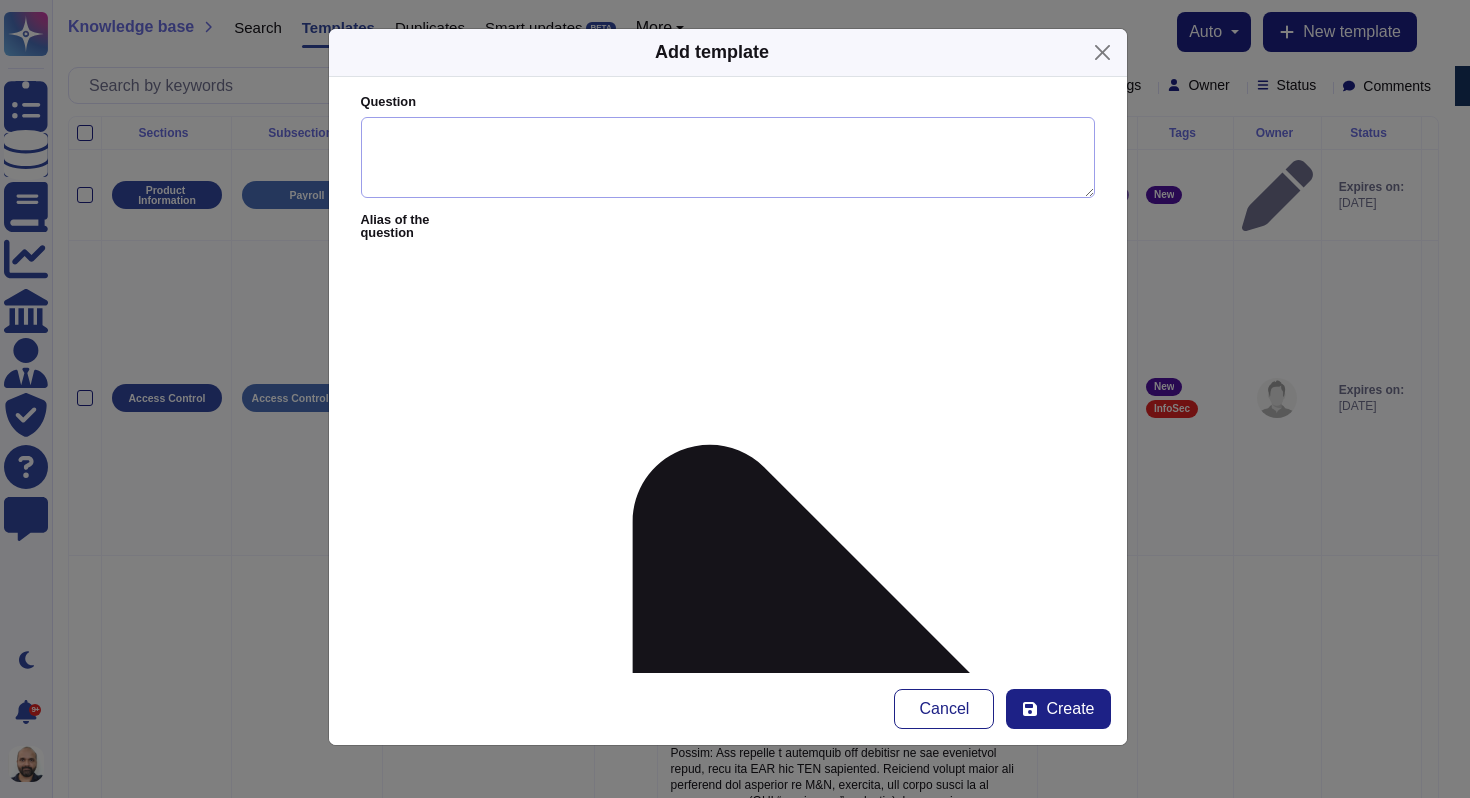 click on "Question" at bounding box center (728, 158) 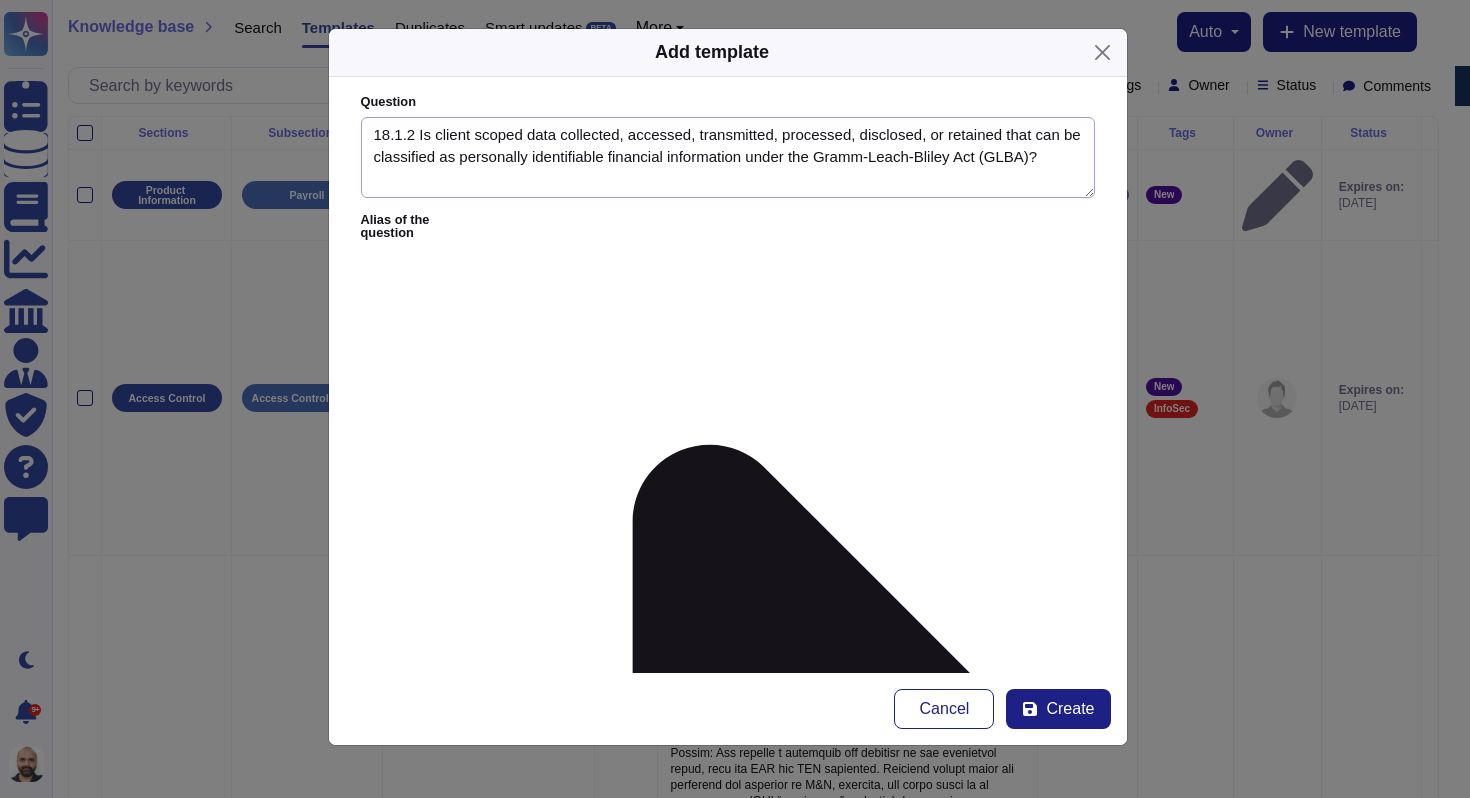 click on "18.1.2 Is client scoped data collected, accessed, transmitted, processed, disclosed, or retained that can be classified as personally identifiable financial information under the Gramm-Leach-Bliley Act (GLBA)?" at bounding box center [728, 158] 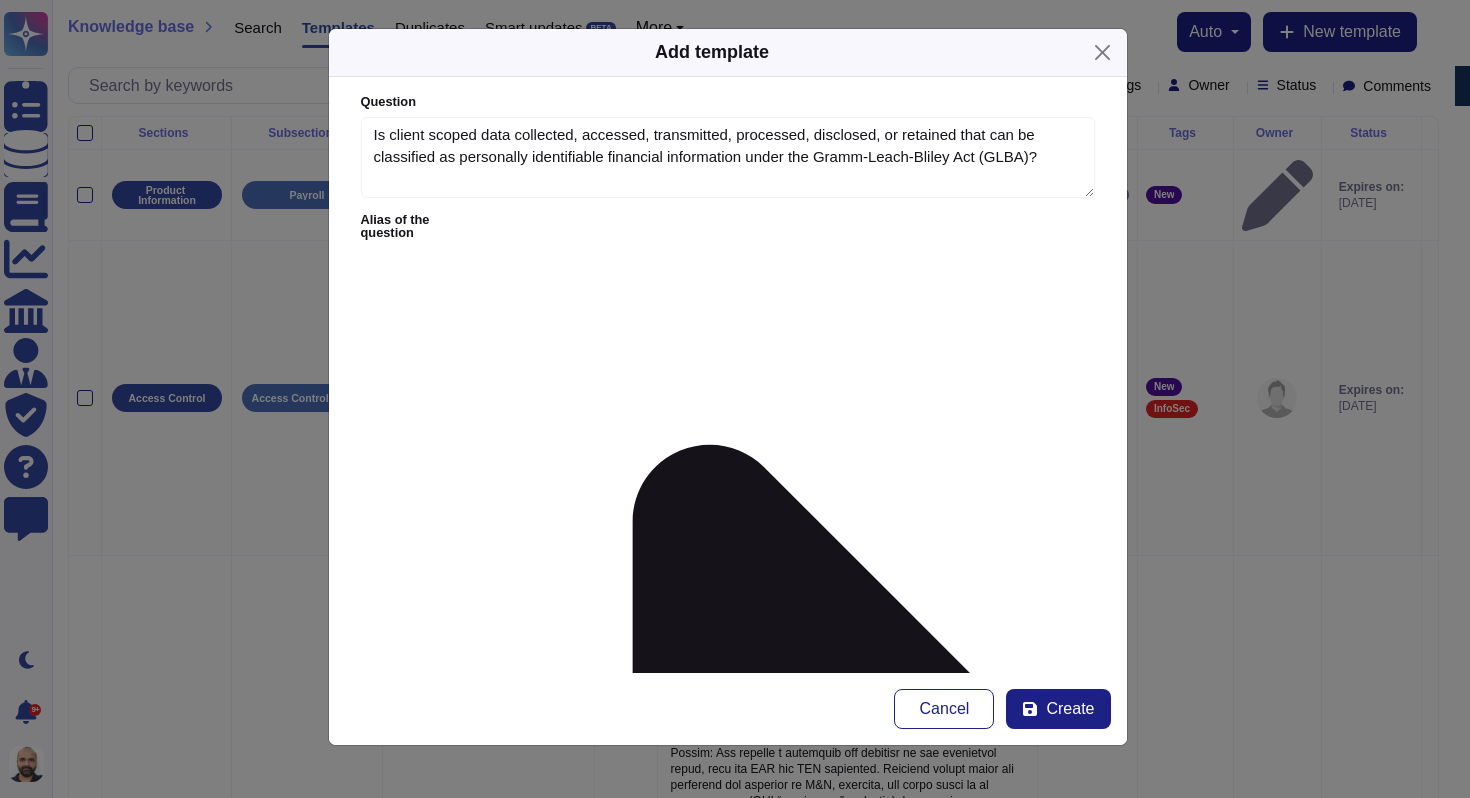 click on "Answer" at bounding box center (728, 1537) 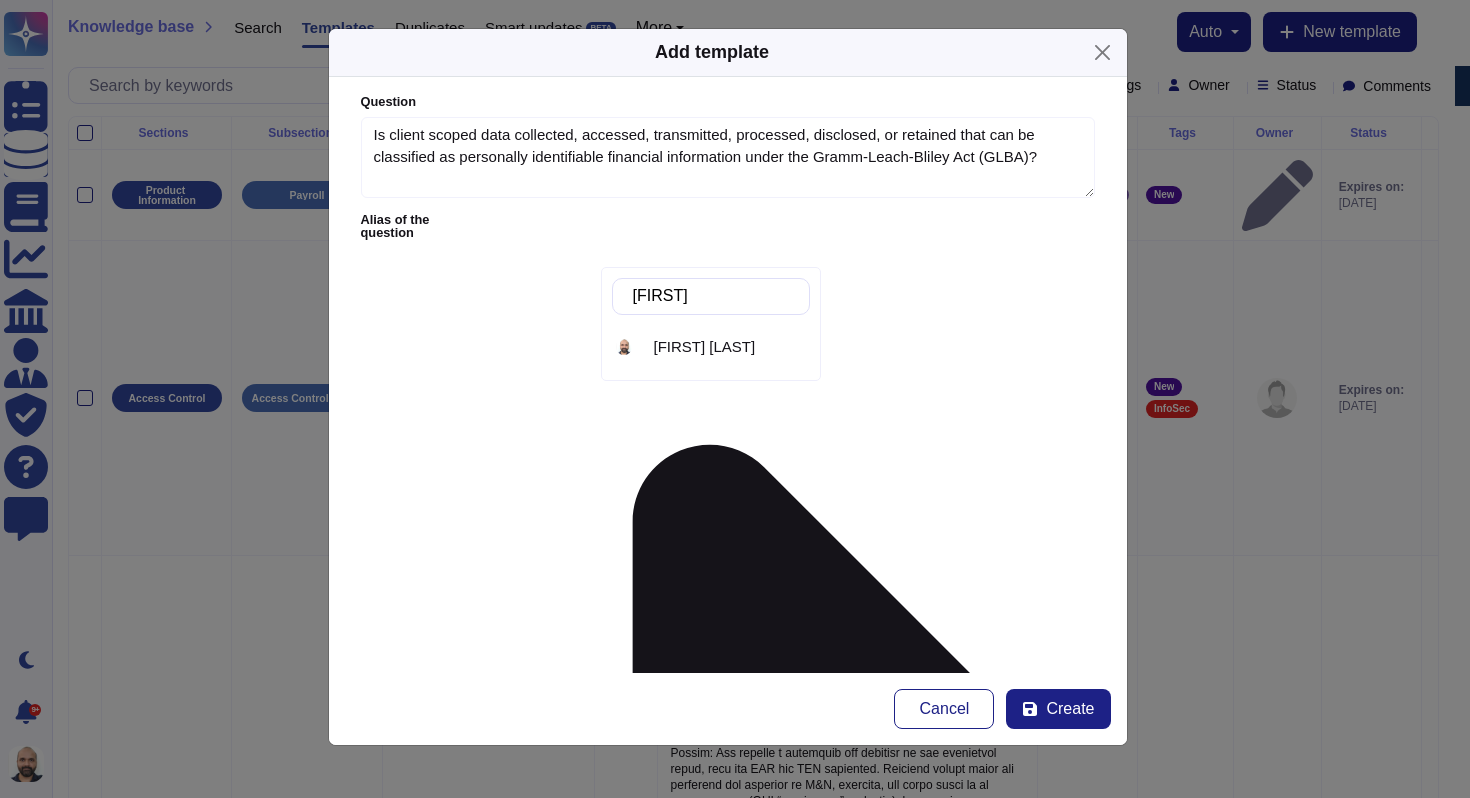 type on "[FIRST]" 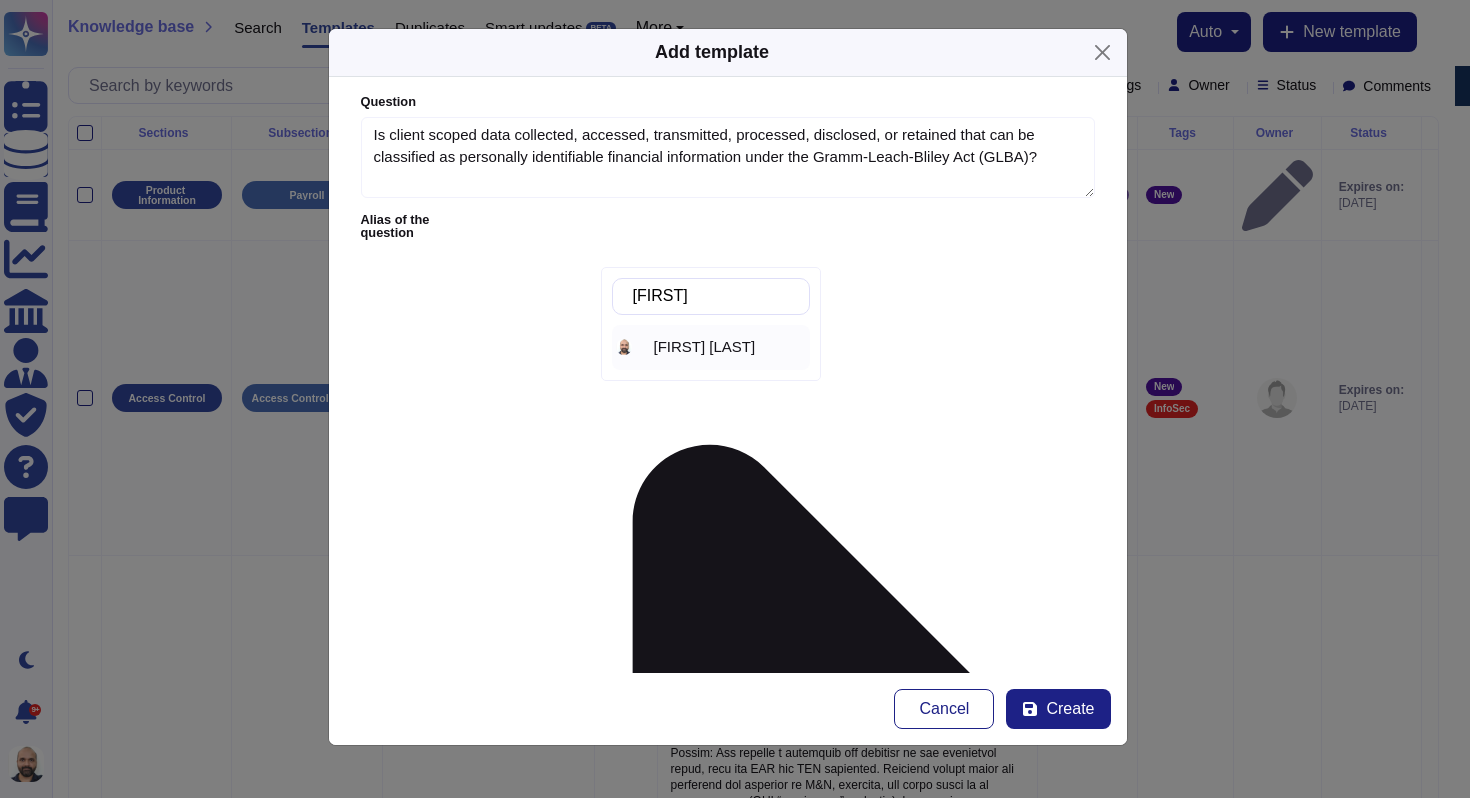click on "[FIRST] [LAST]" at bounding box center [711, 347] 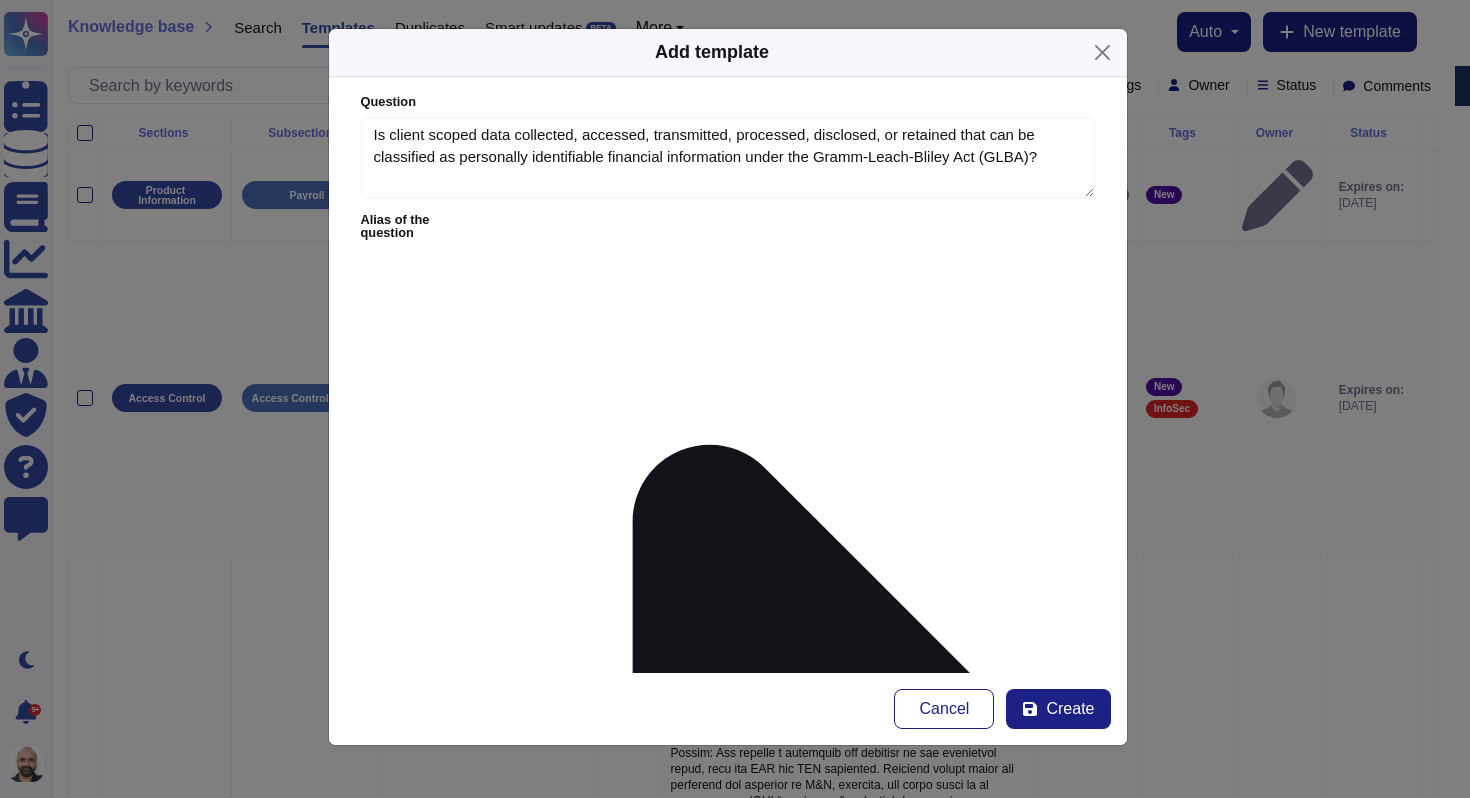 click 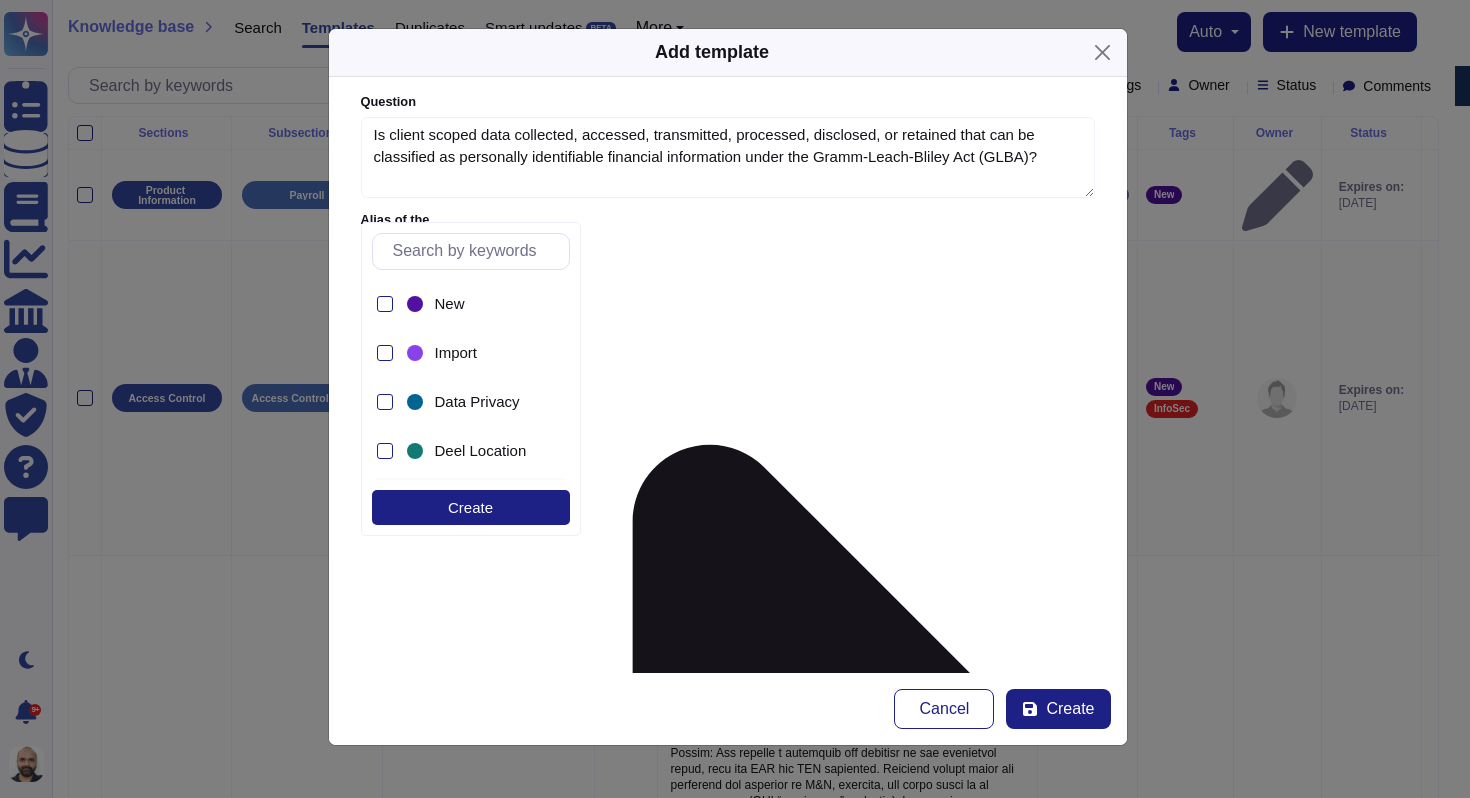 scroll, scrollTop: 287, scrollLeft: 0, axis: vertical 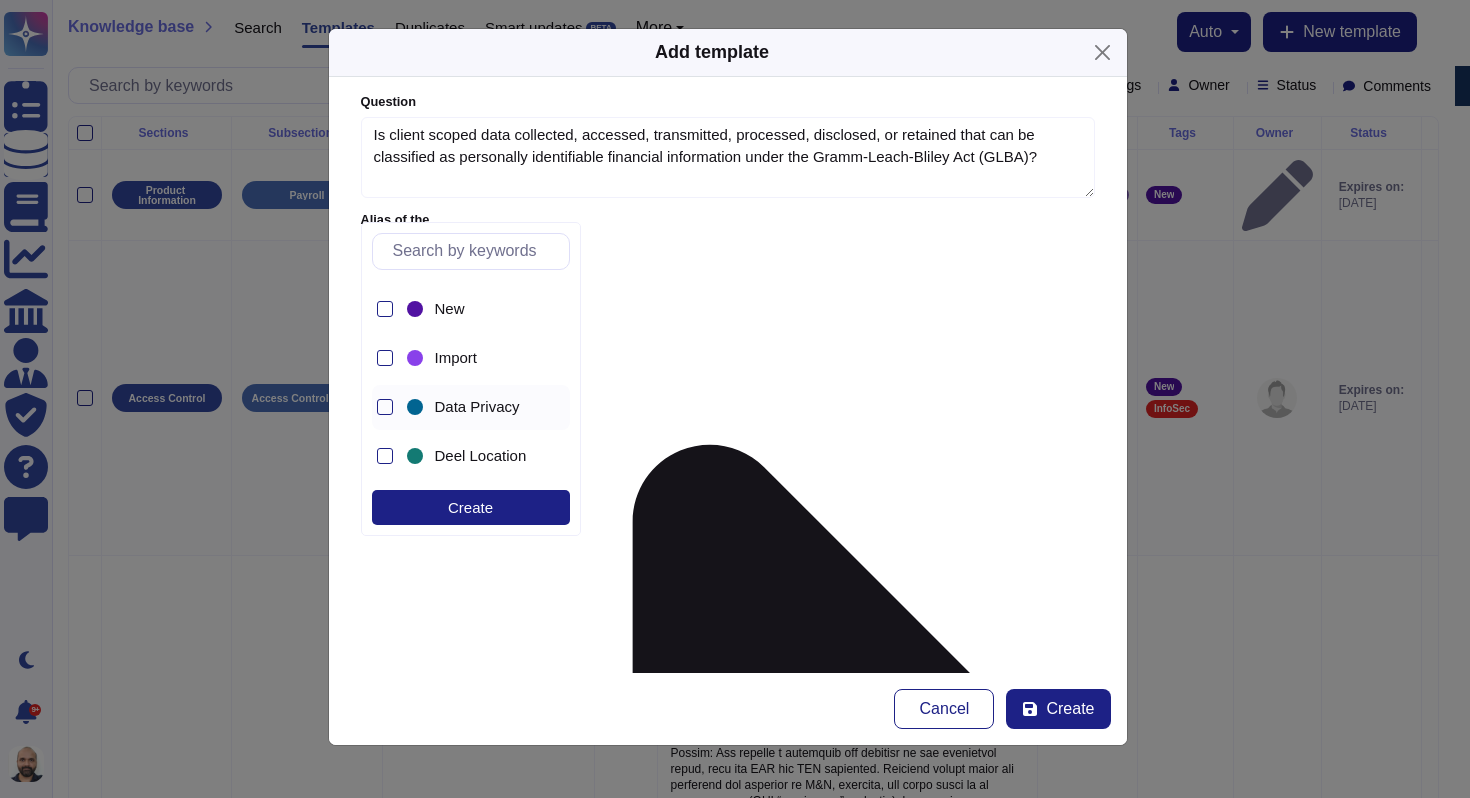 click on "Data Privacy" at bounding box center [477, 407] 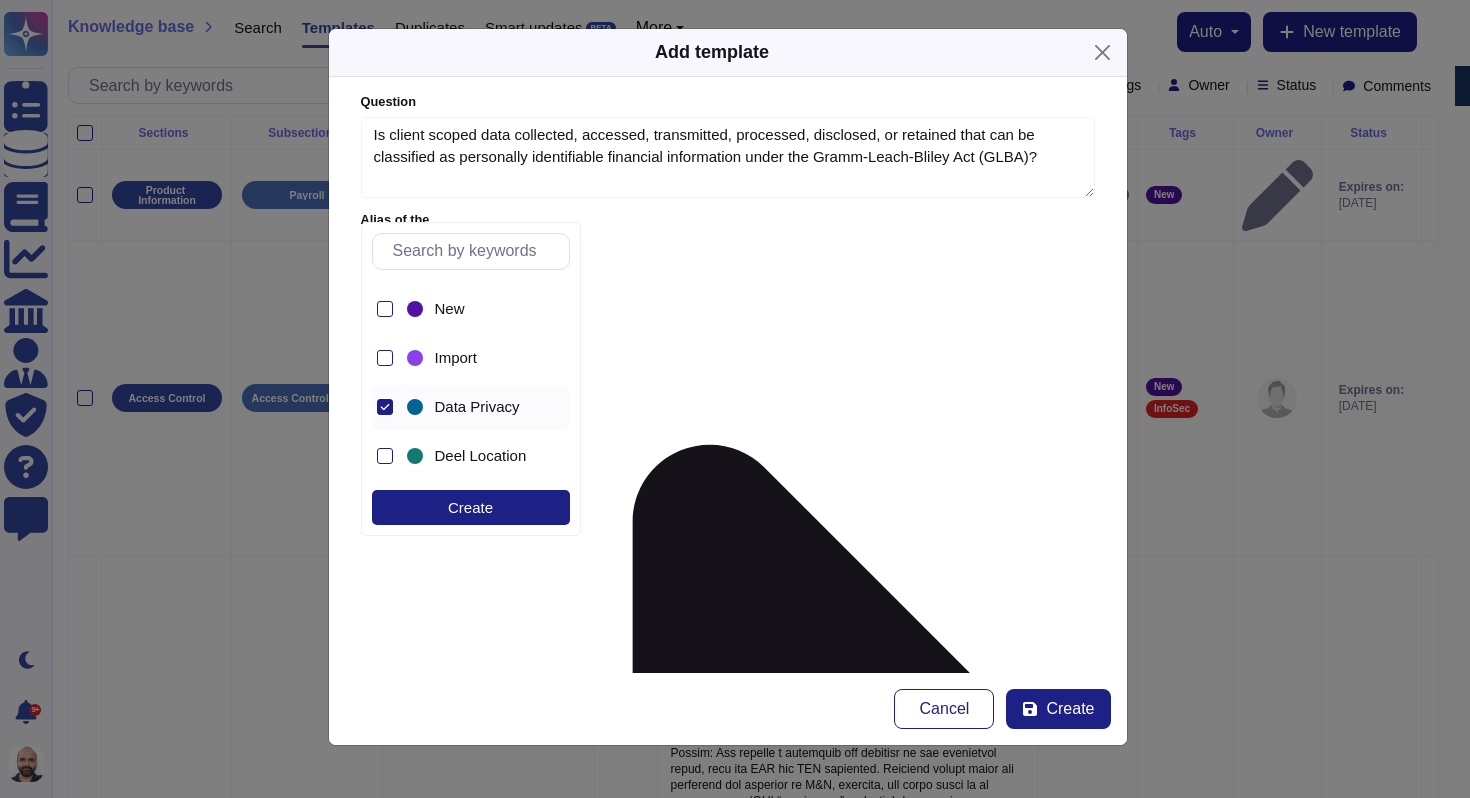 click on "Yes" at bounding box center [728, 1537] 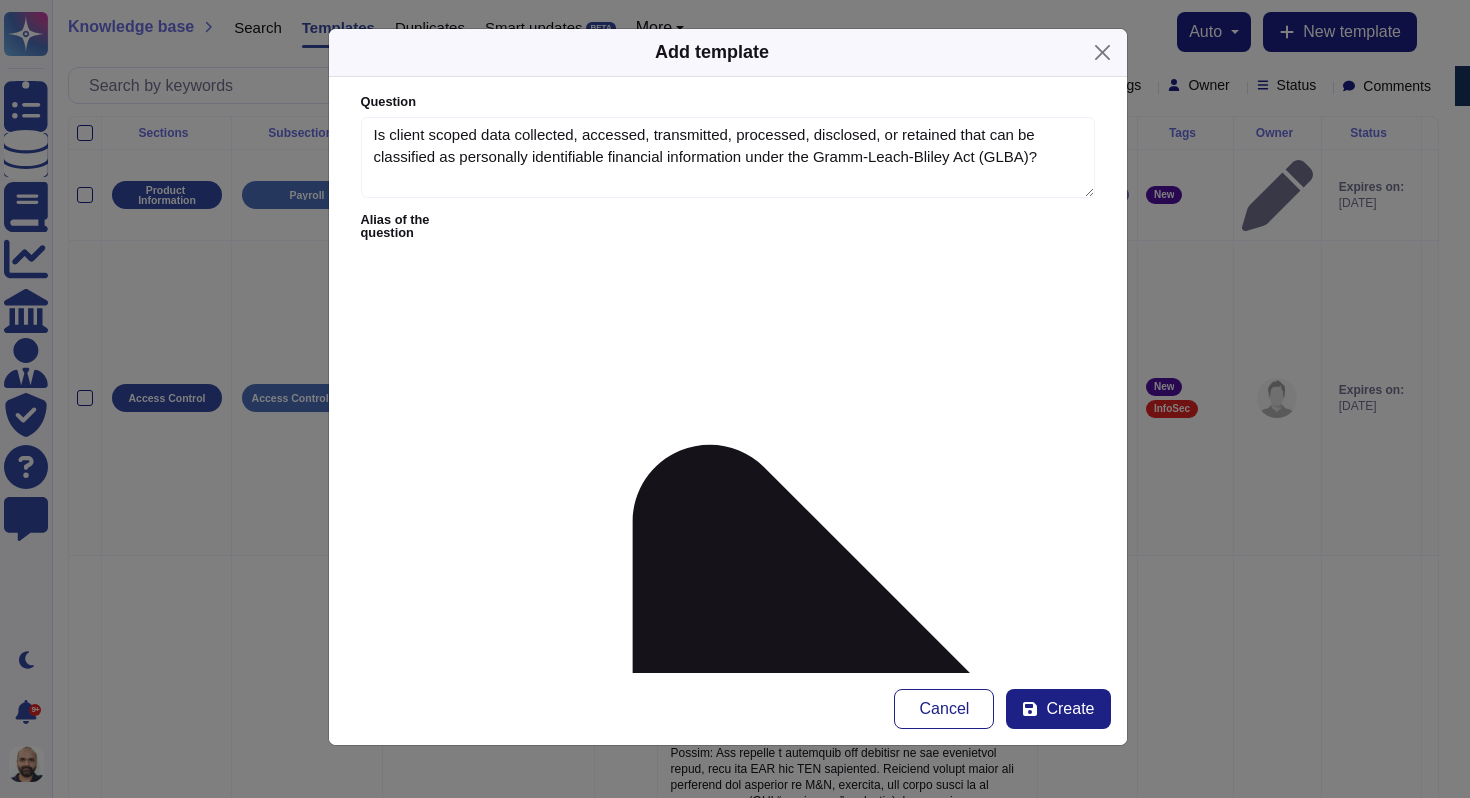 click on "Sections" at bounding box center [468, 3042] 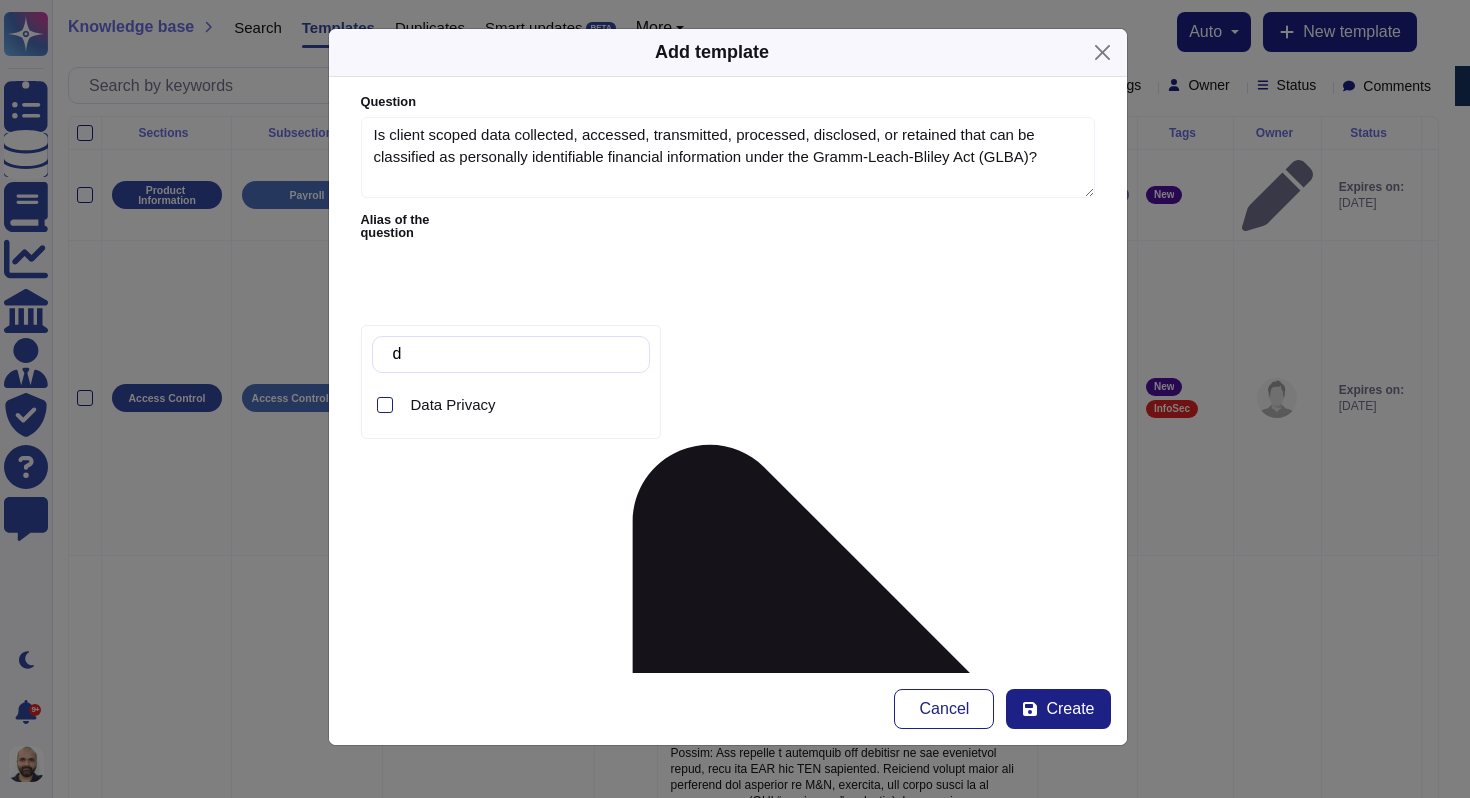 type on "da" 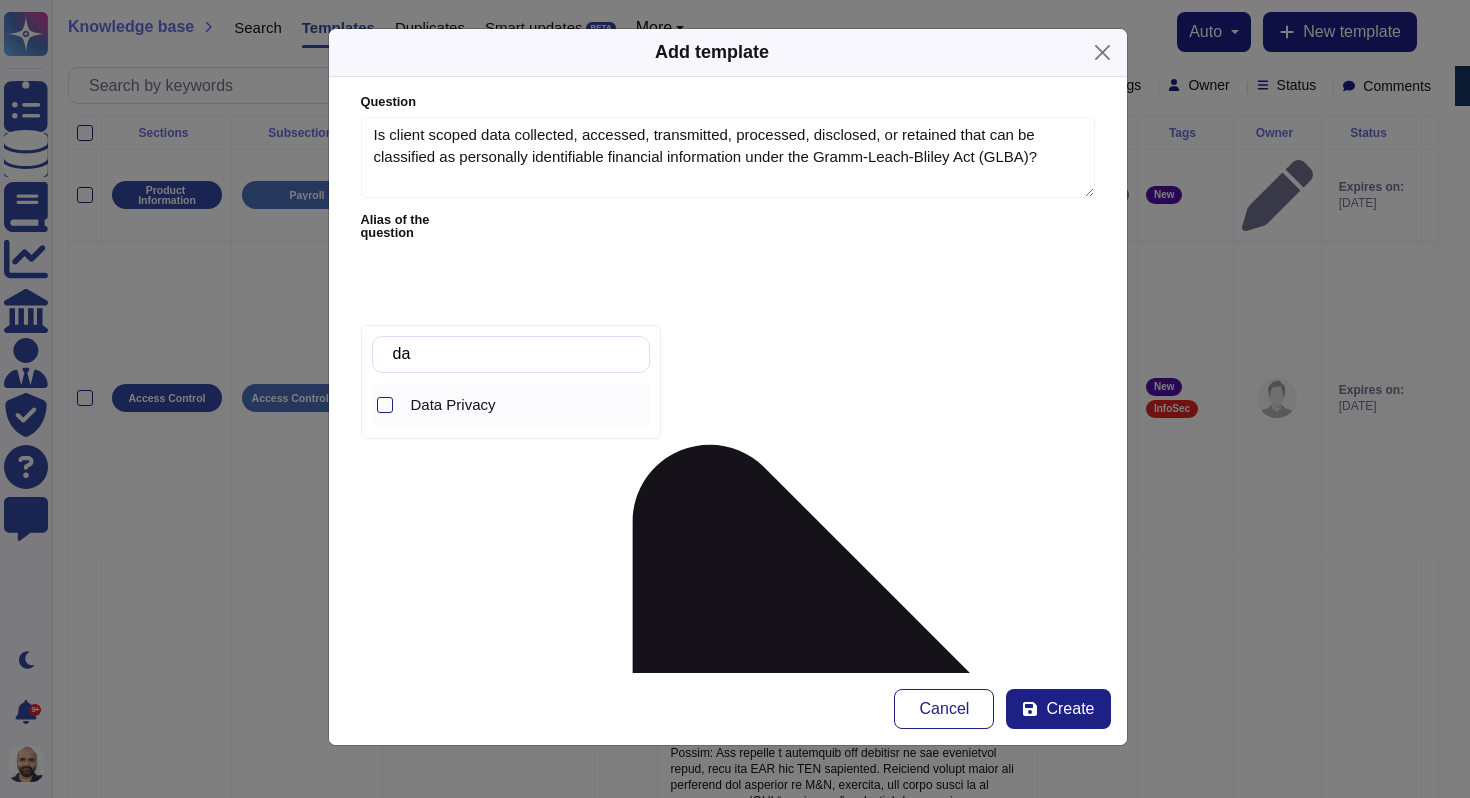 click on "Data Privacy" at bounding box center [453, 405] 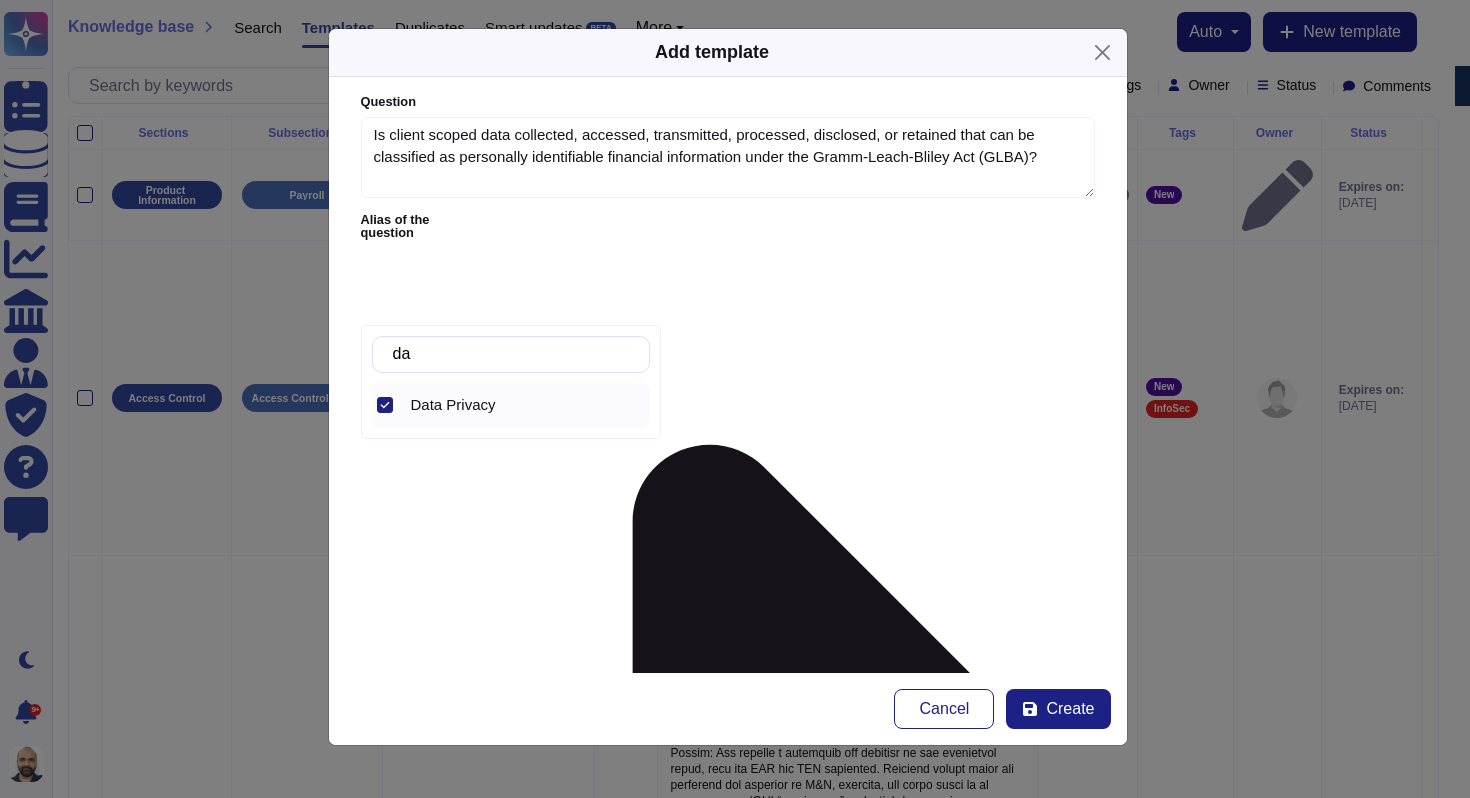 click on "Sub-sections" at bounding box center (708, 3042) 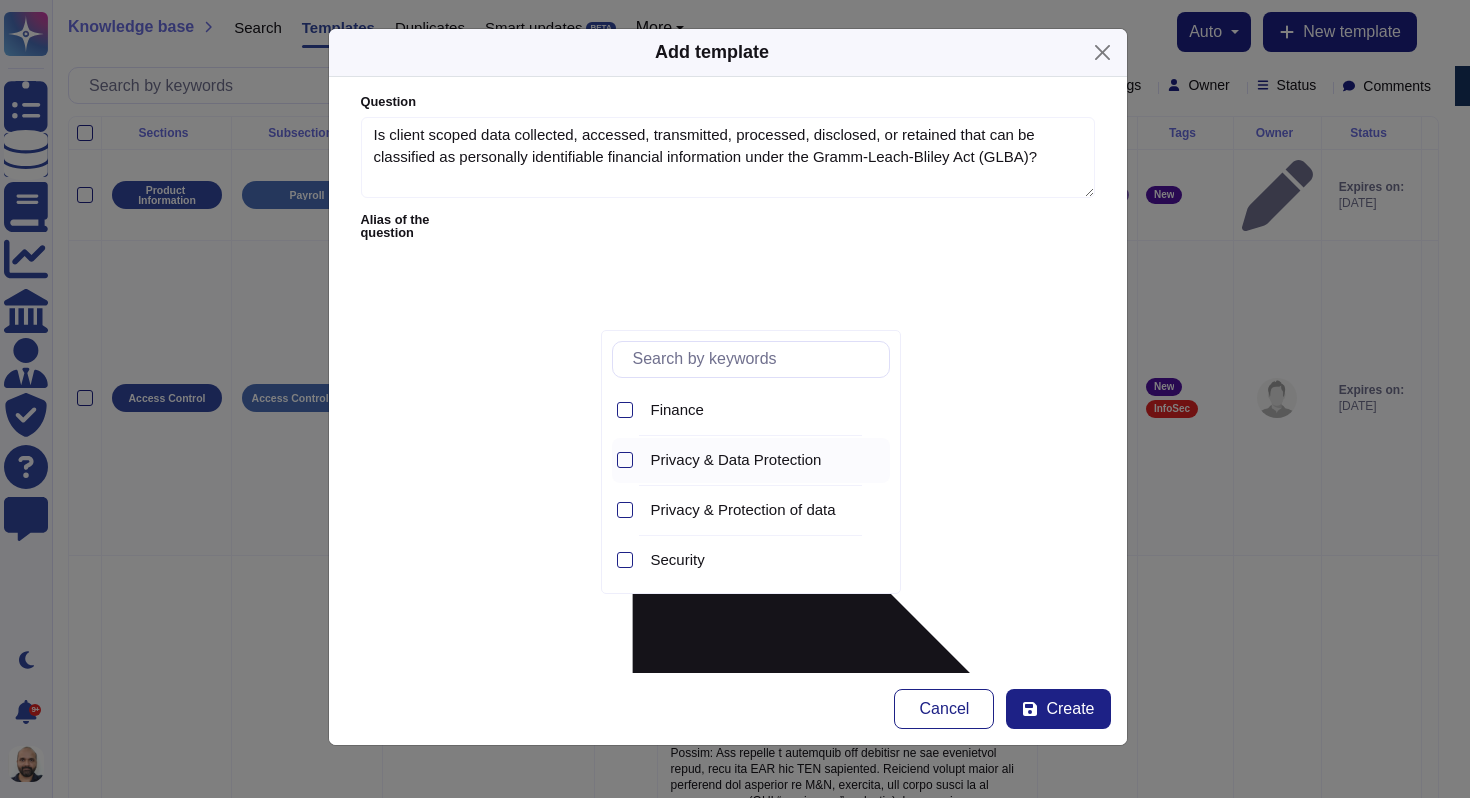 click on "Privacy & Data Protection" at bounding box center (766, 460) 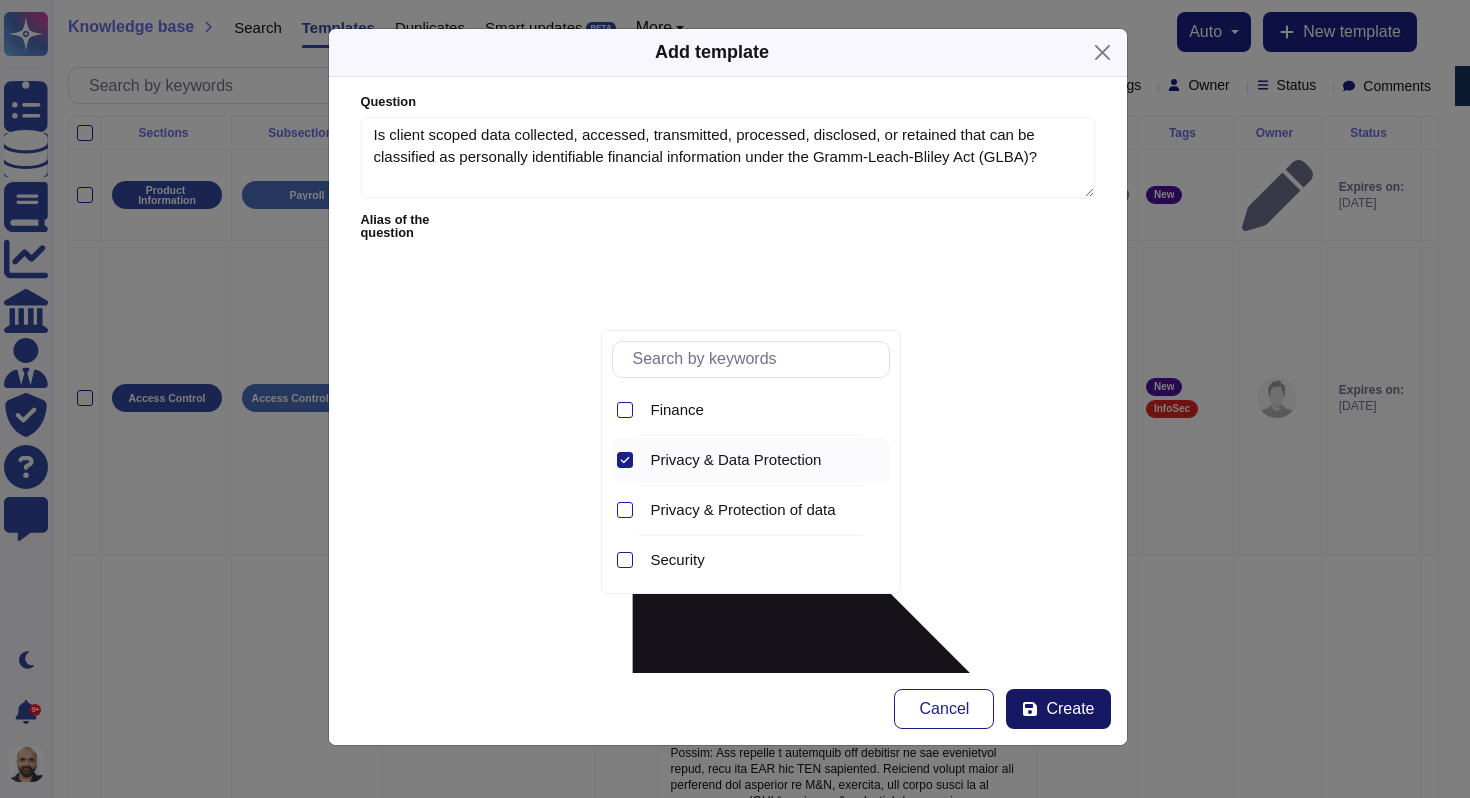 click on "Create" at bounding box center [1070, 709] 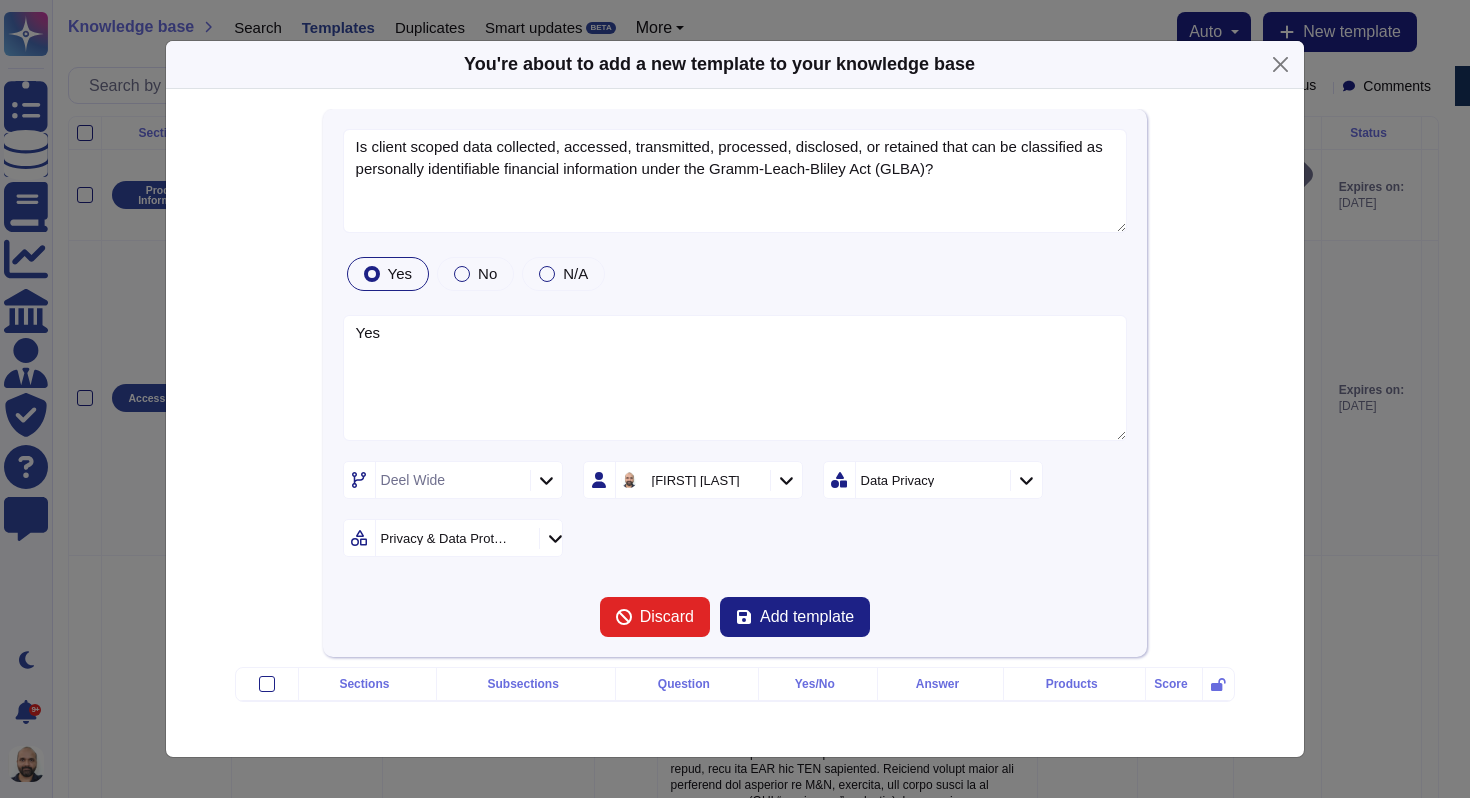 type on "Is client scoped data collected, accessed, transmitted, processed, disclosed, or retained that can be classified as personally identifiable financial information under the Gramm-Leach-Bliley Act (GLBA)?" 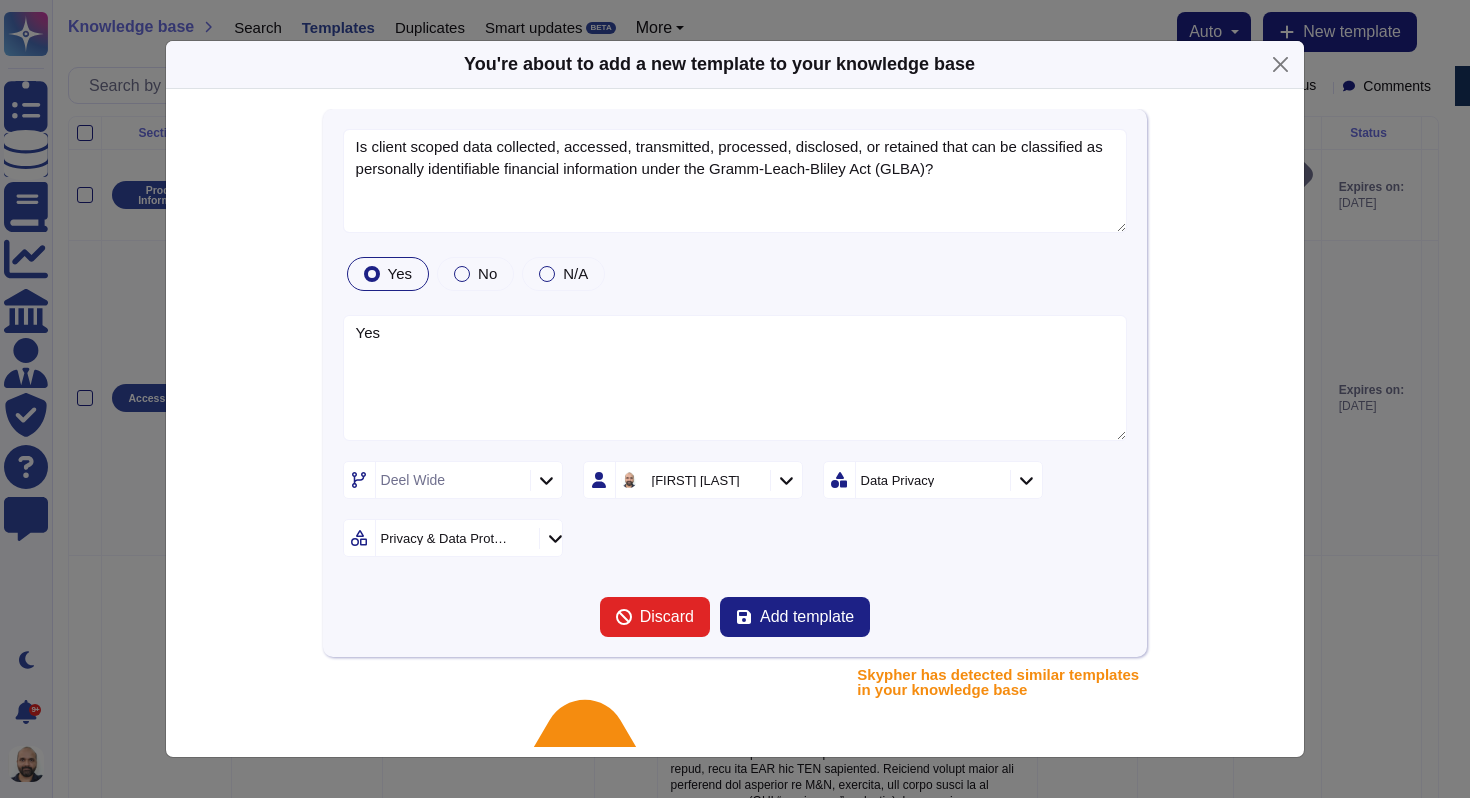 scroll, scrollTop: 171, scrollLeft: 0, axis: vertical 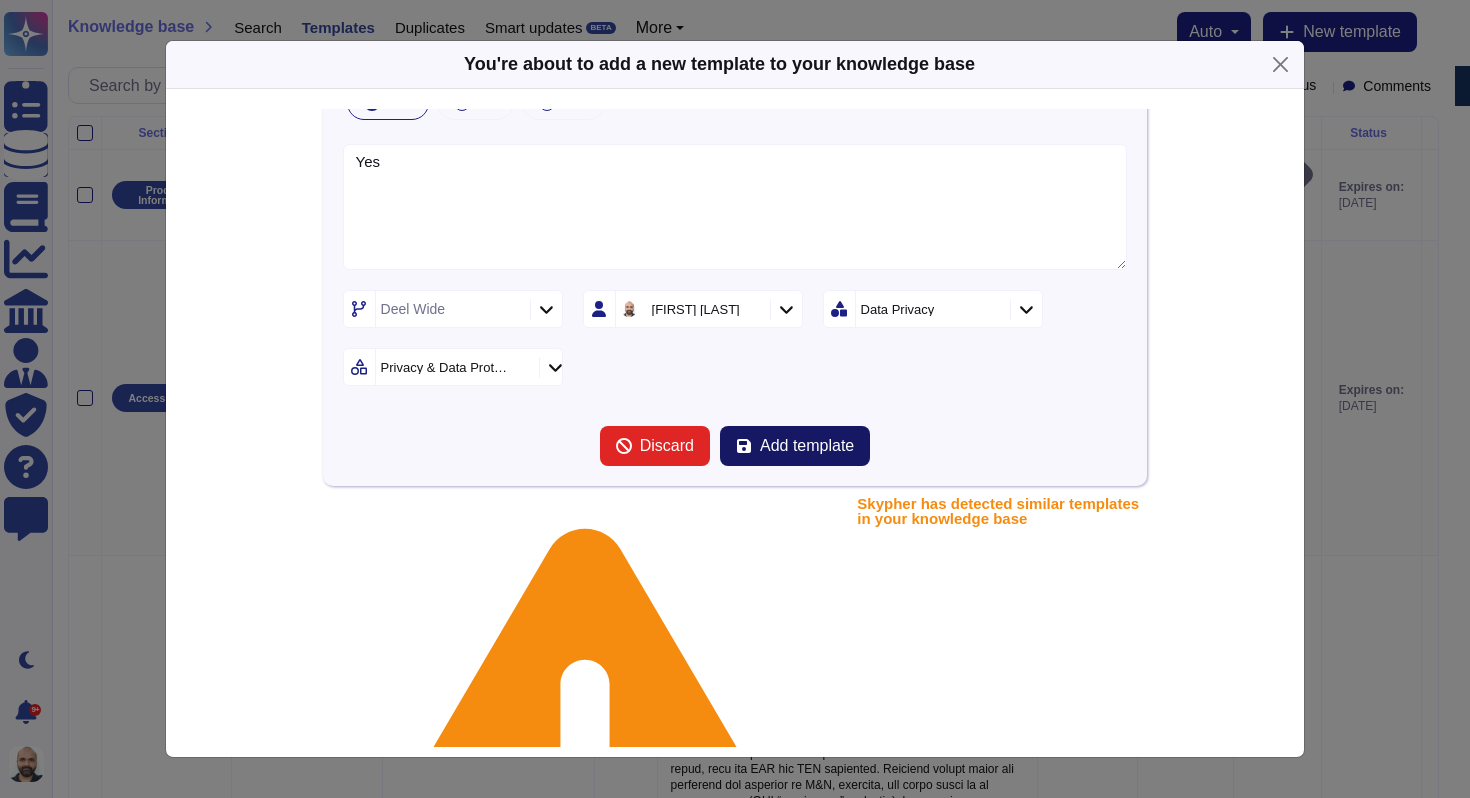 click on "Add template" at bounding box center [795, 446] 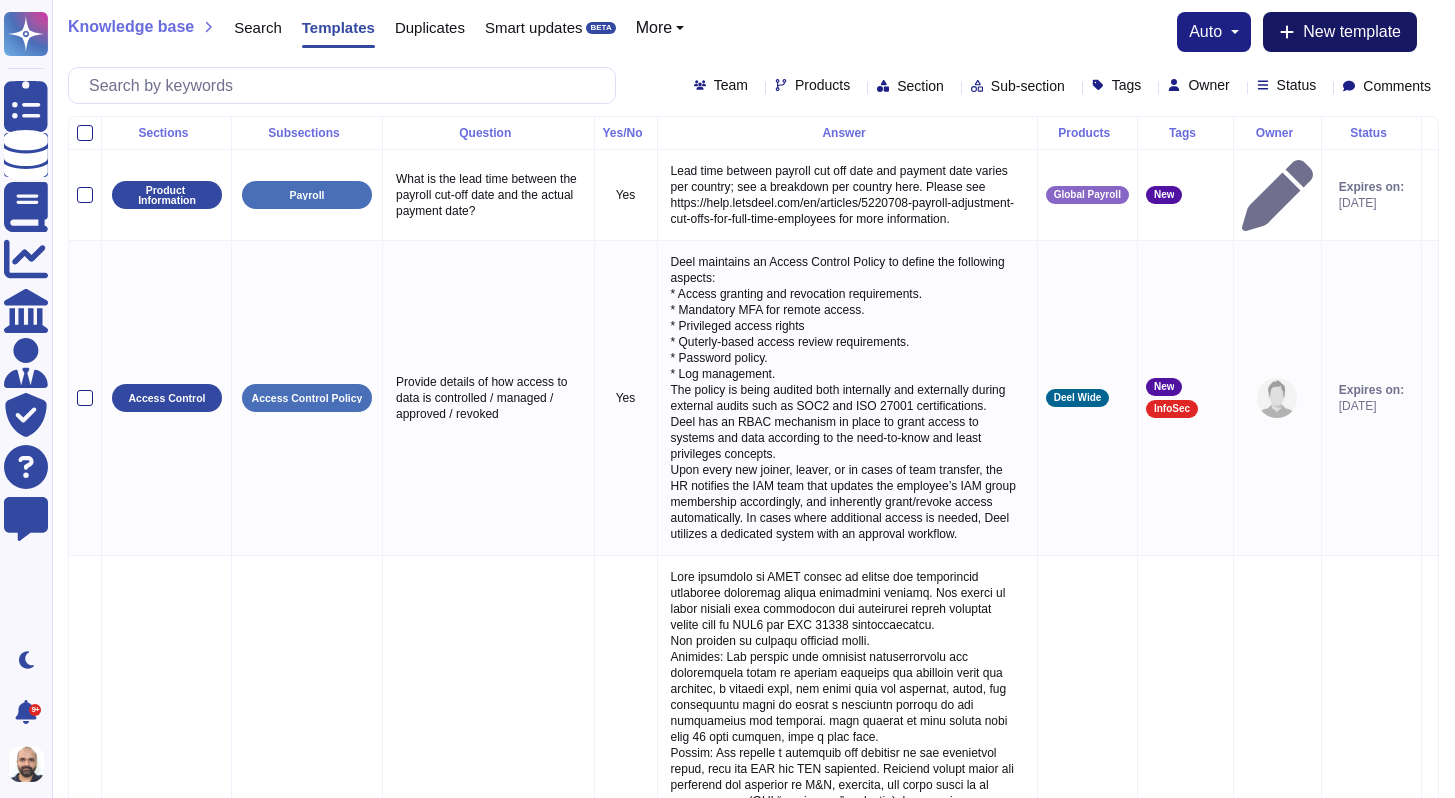 click on "New template" at bounding box center (1340, 32) 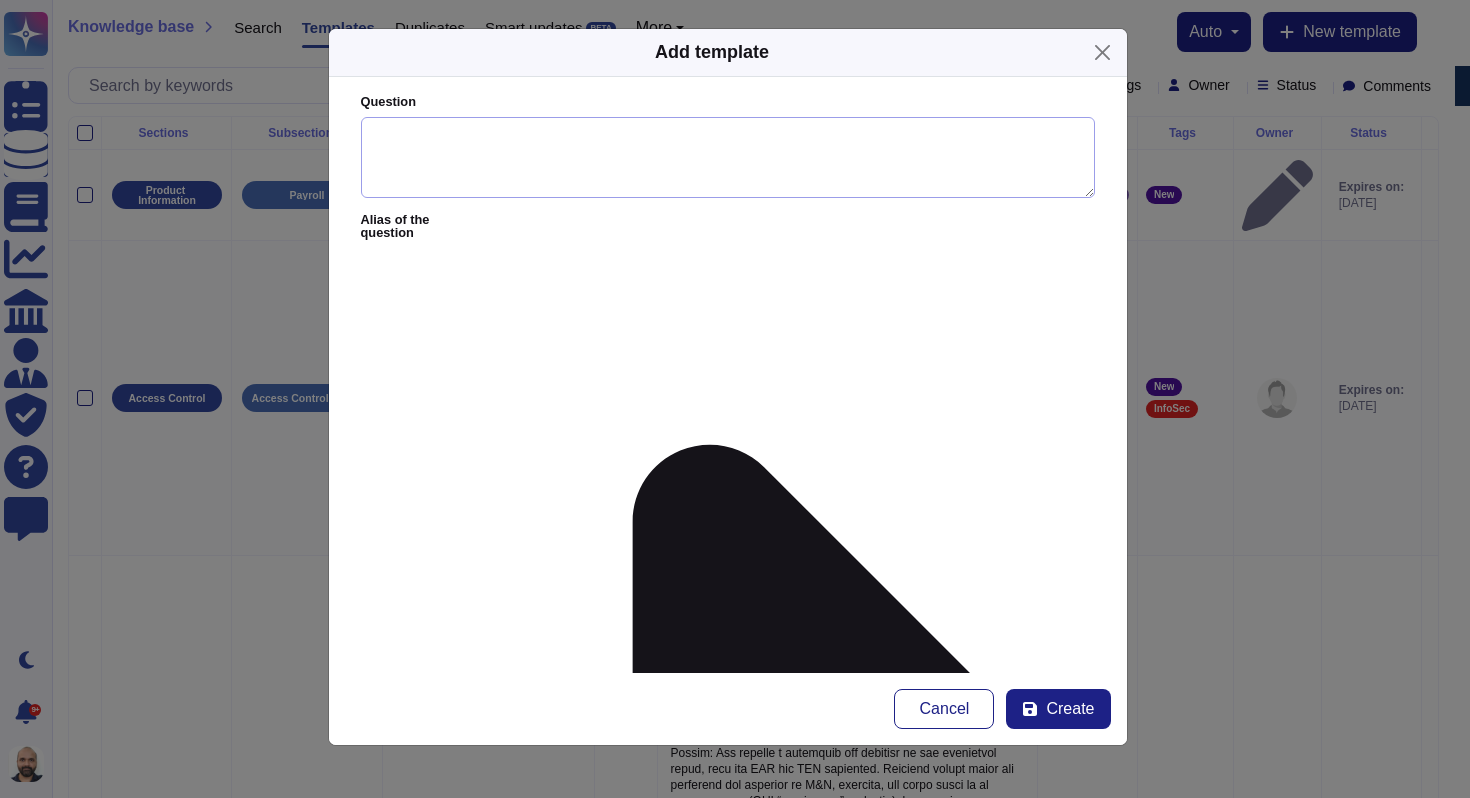 click on "Question" at bounding box center (728, 158) 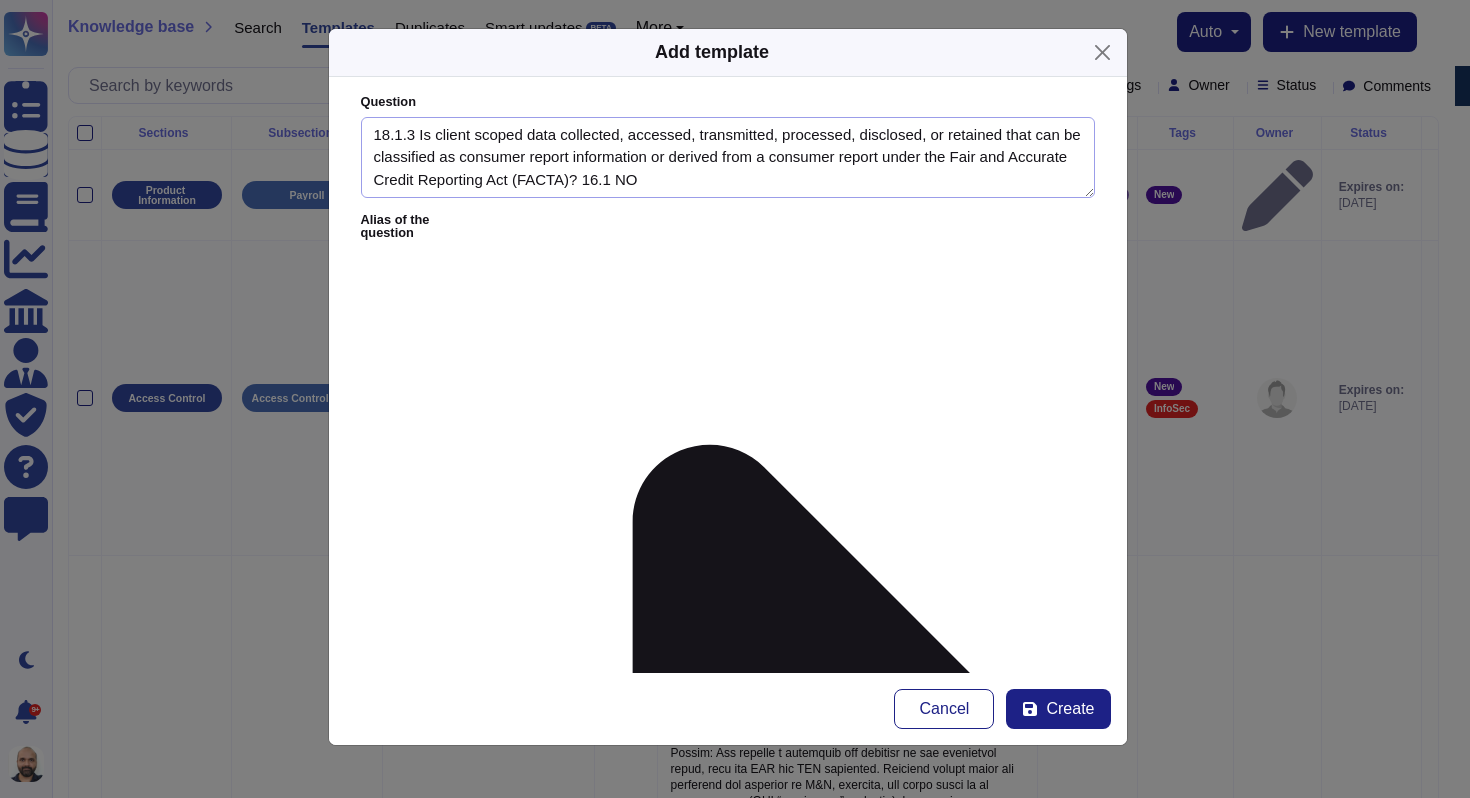 click on "18.1.3 Is client scoped data collected, accessed, transmitted, processed, disclosed, or retained that can be classified as consumer report information or derived from a consumer report under the Fair and Accurate Credit Reporting Act (FACTA)? 16.1 NO" at bounding box center (728, 158) 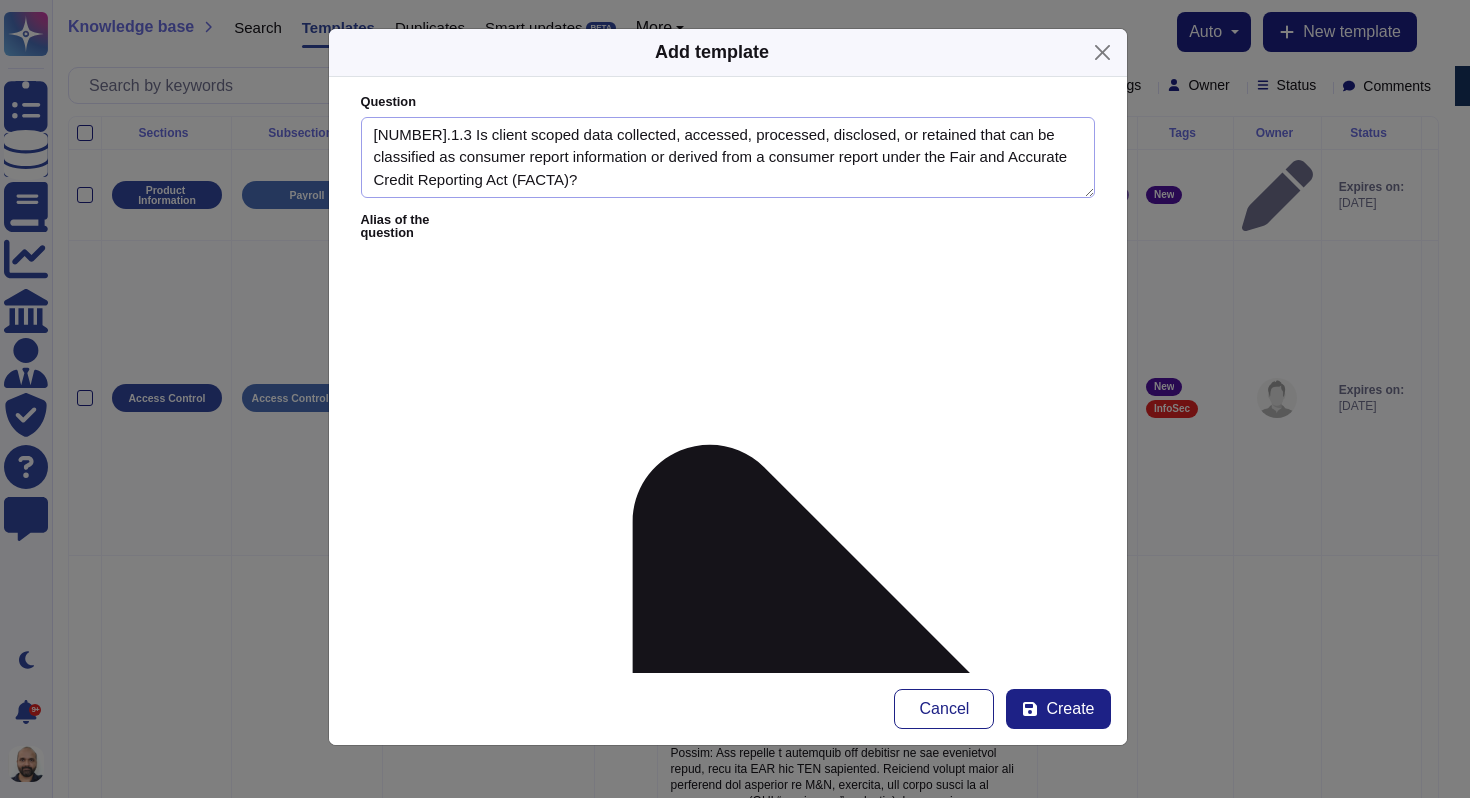click on "[NUMBER].1.3 Is client scoped data collected, accessed, processed, disclosed, or retained that can be classified as consumer report information or derived from a consumer report under the Fair and Accurate Credit Reporting Act (FACTA)?" at bounding box center (728, 158) 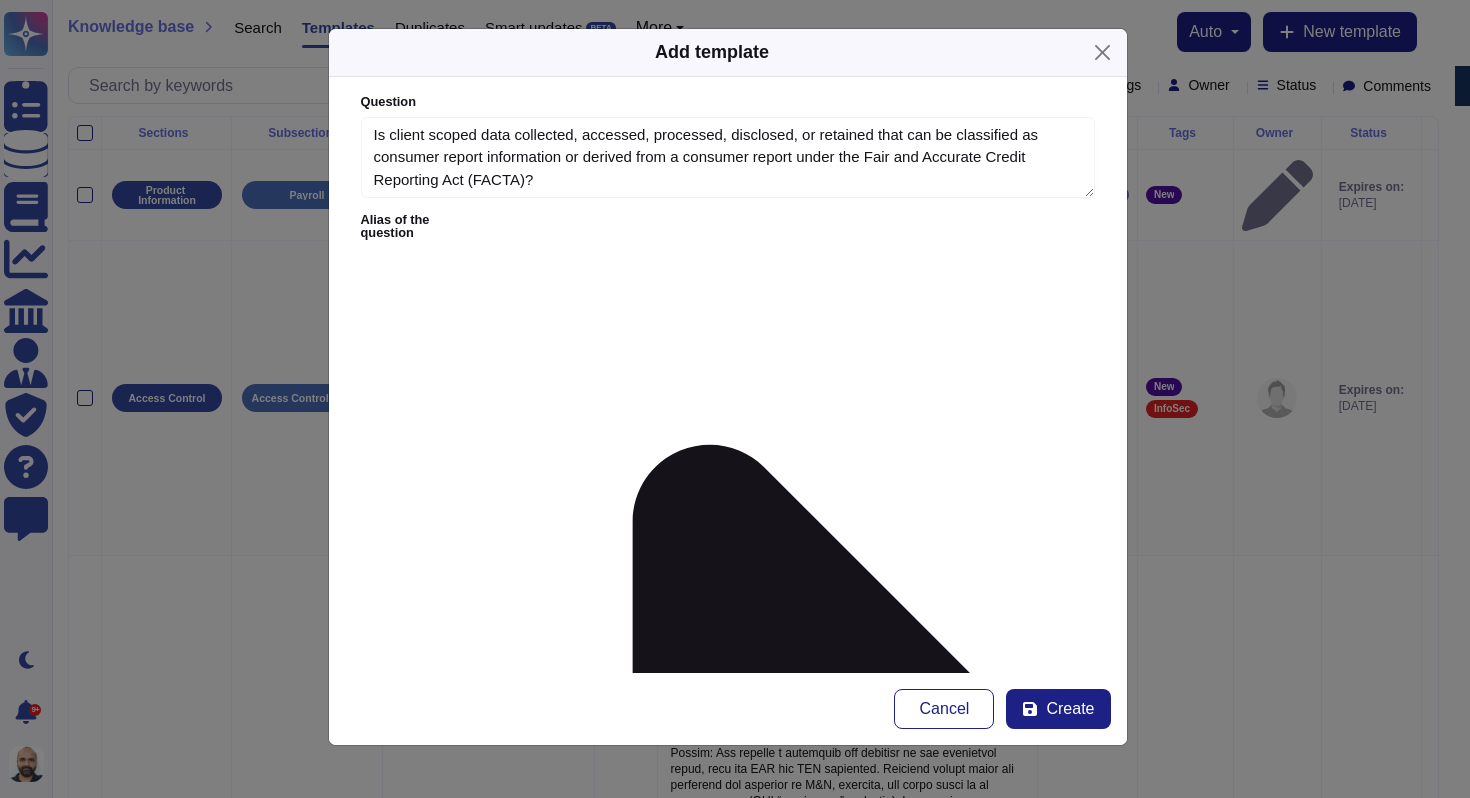 click on "Answer" at bounding box center (728, 1537) 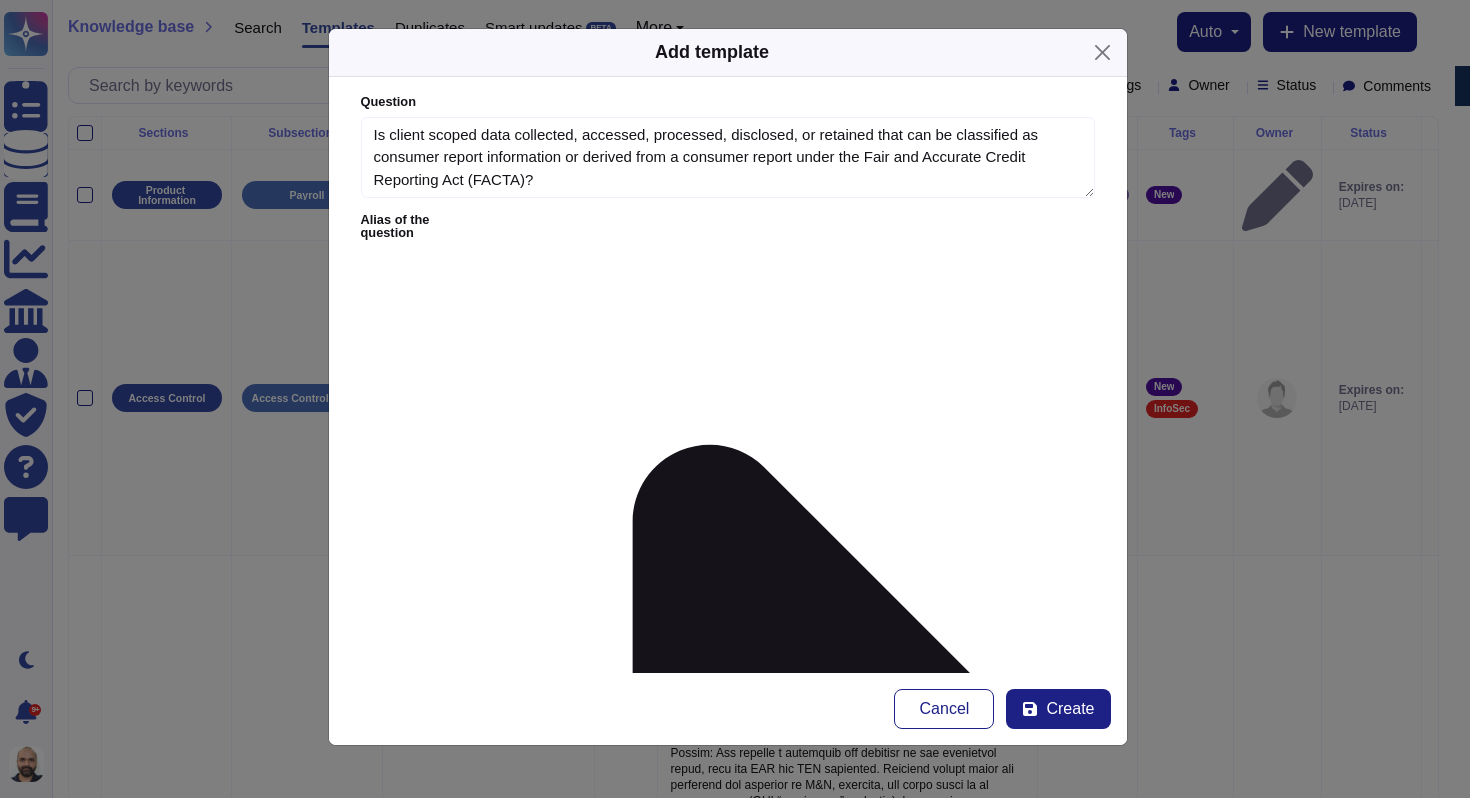click on "Yes No N/A" at bounding box center (728, 1650) 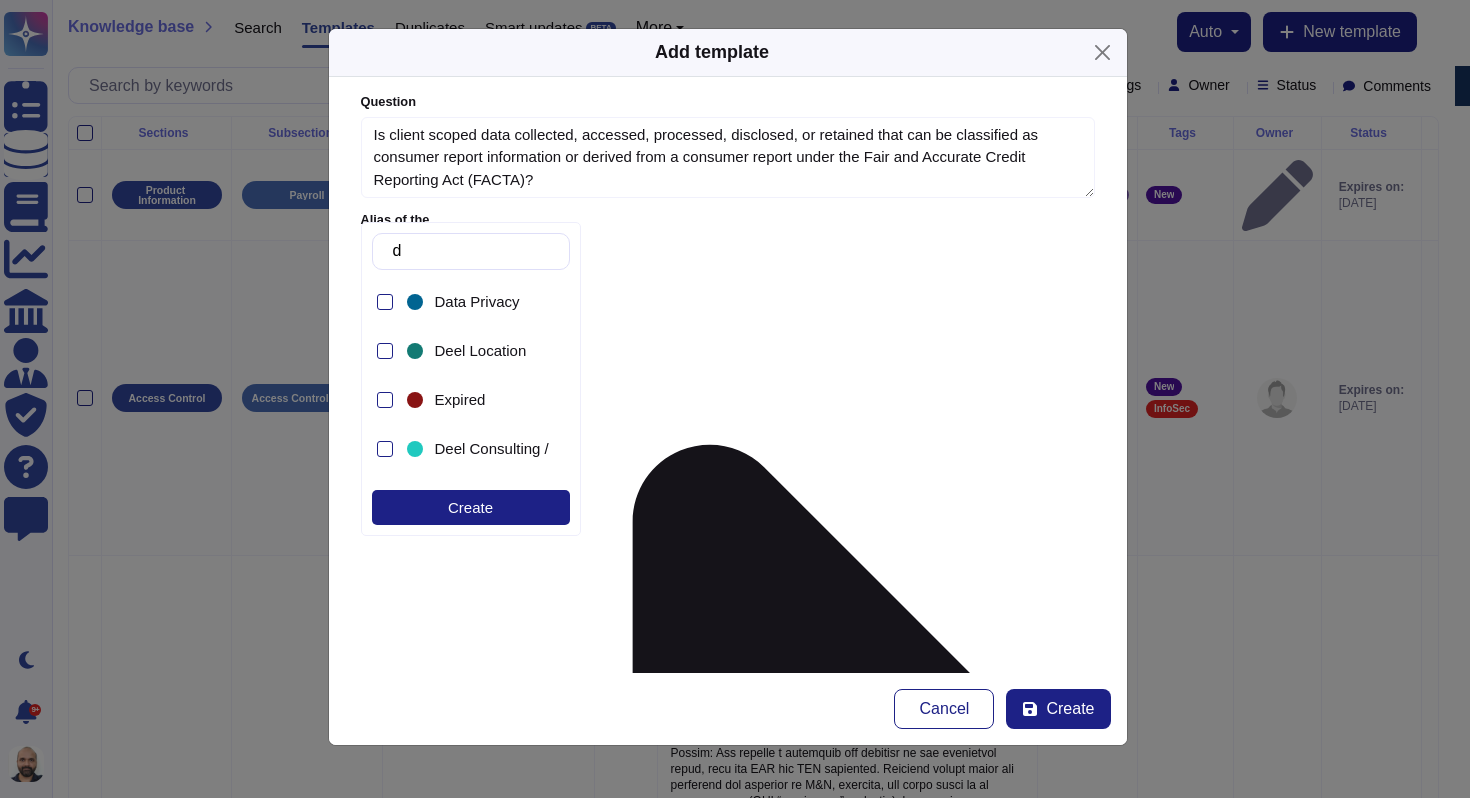 type on "da" 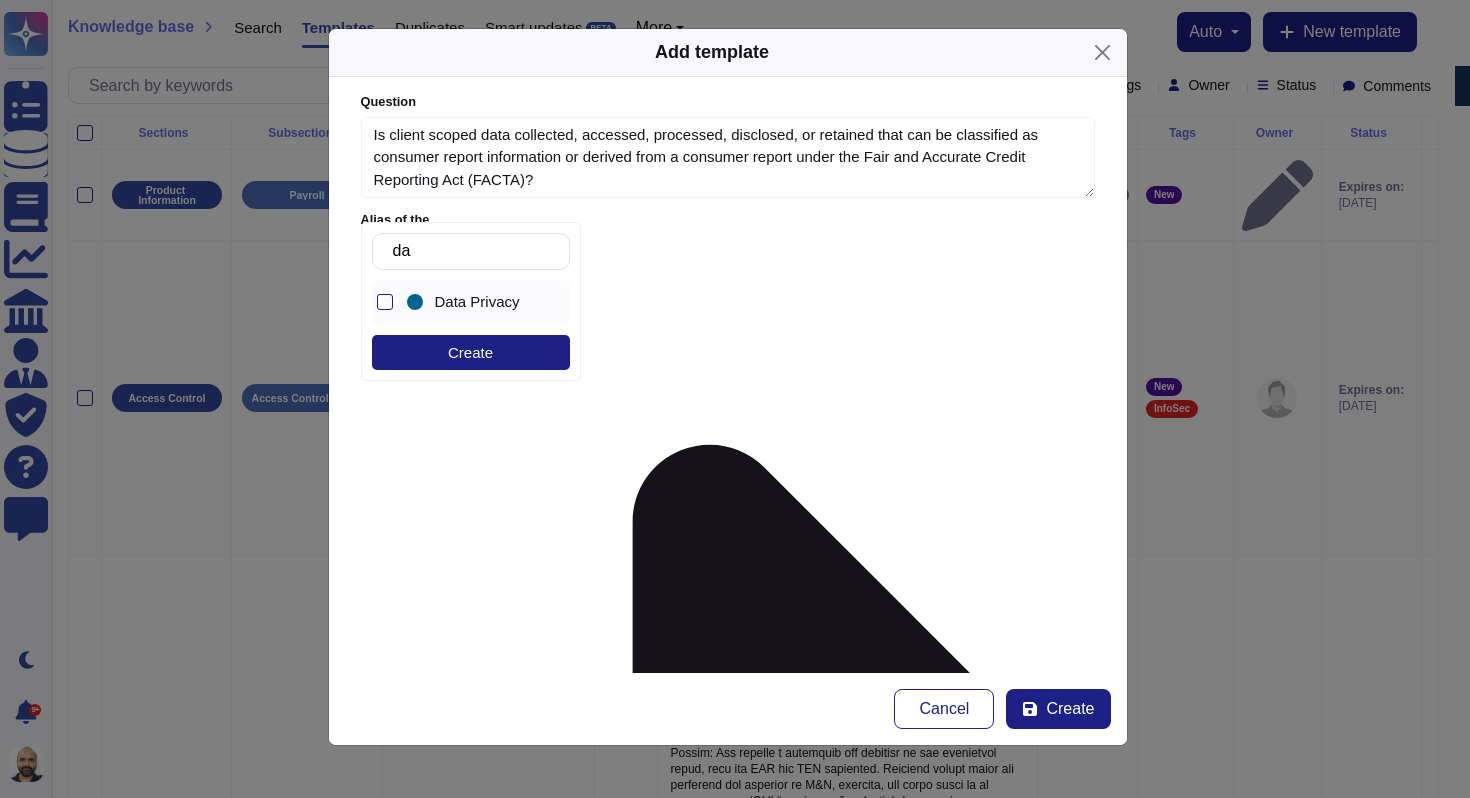 click on "Data Privacy" at bounding box center [488, 302] 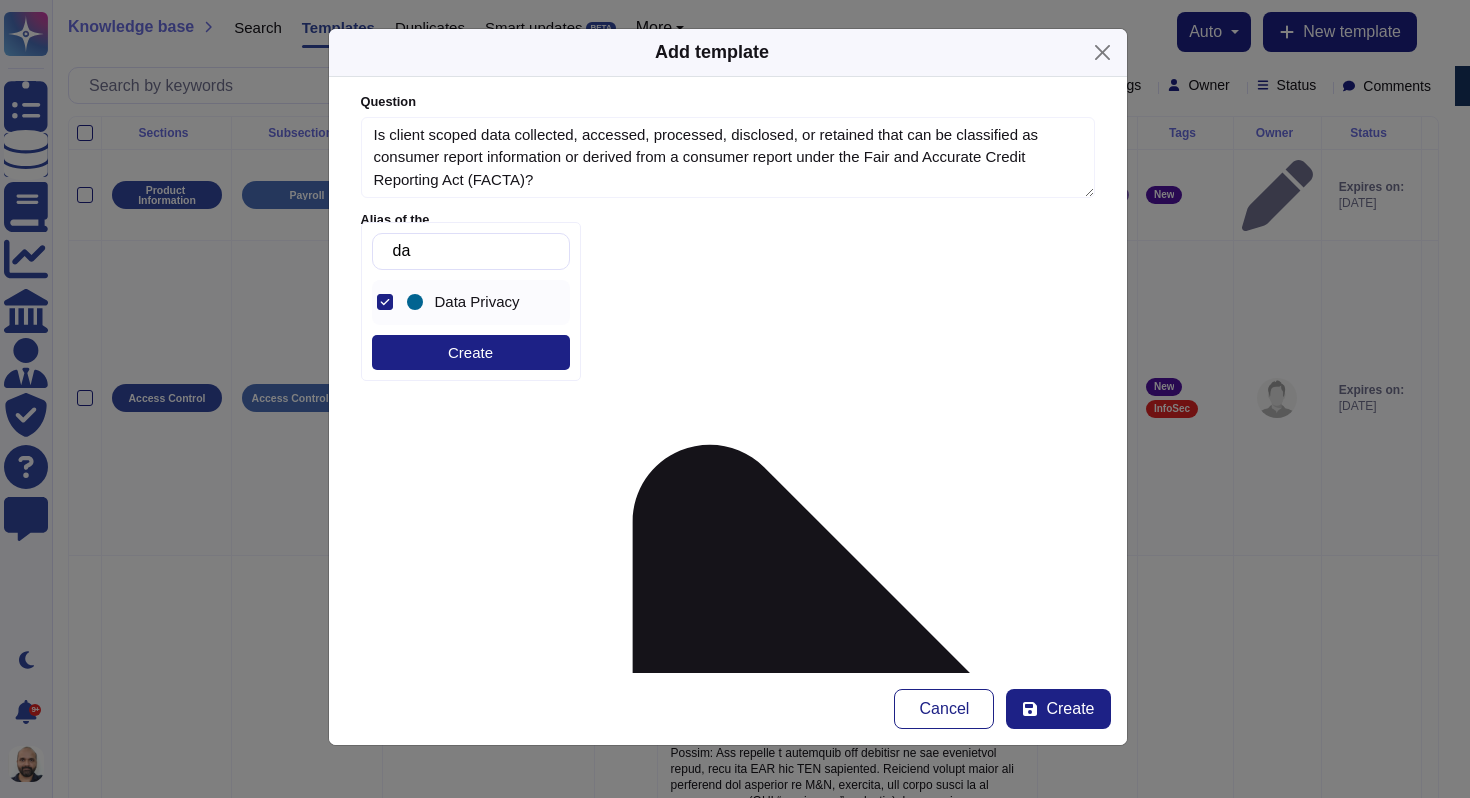 click on "Yes/No" at bounding box center [728, 1614] 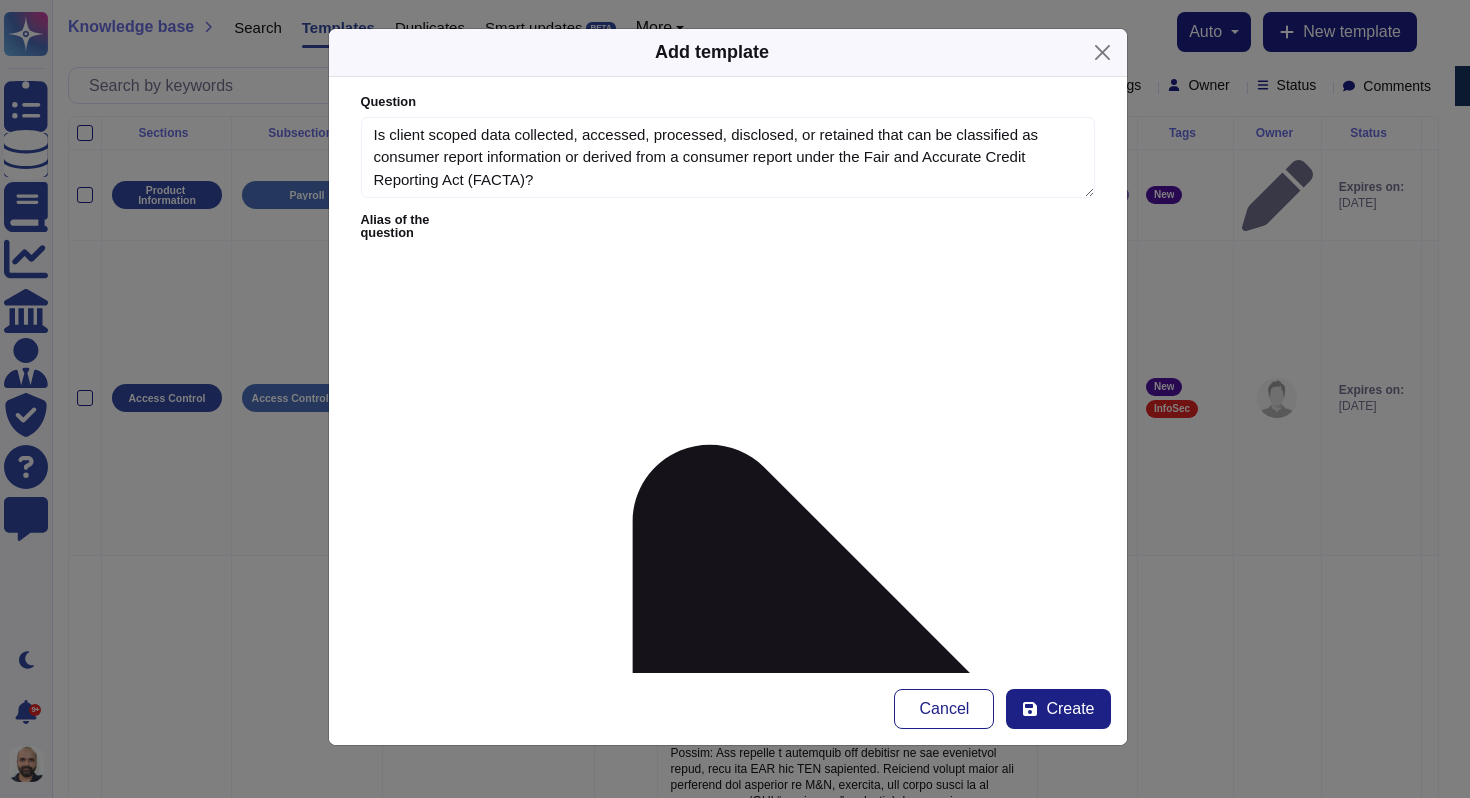click on "Owner" at bounding box center (708, 2984) 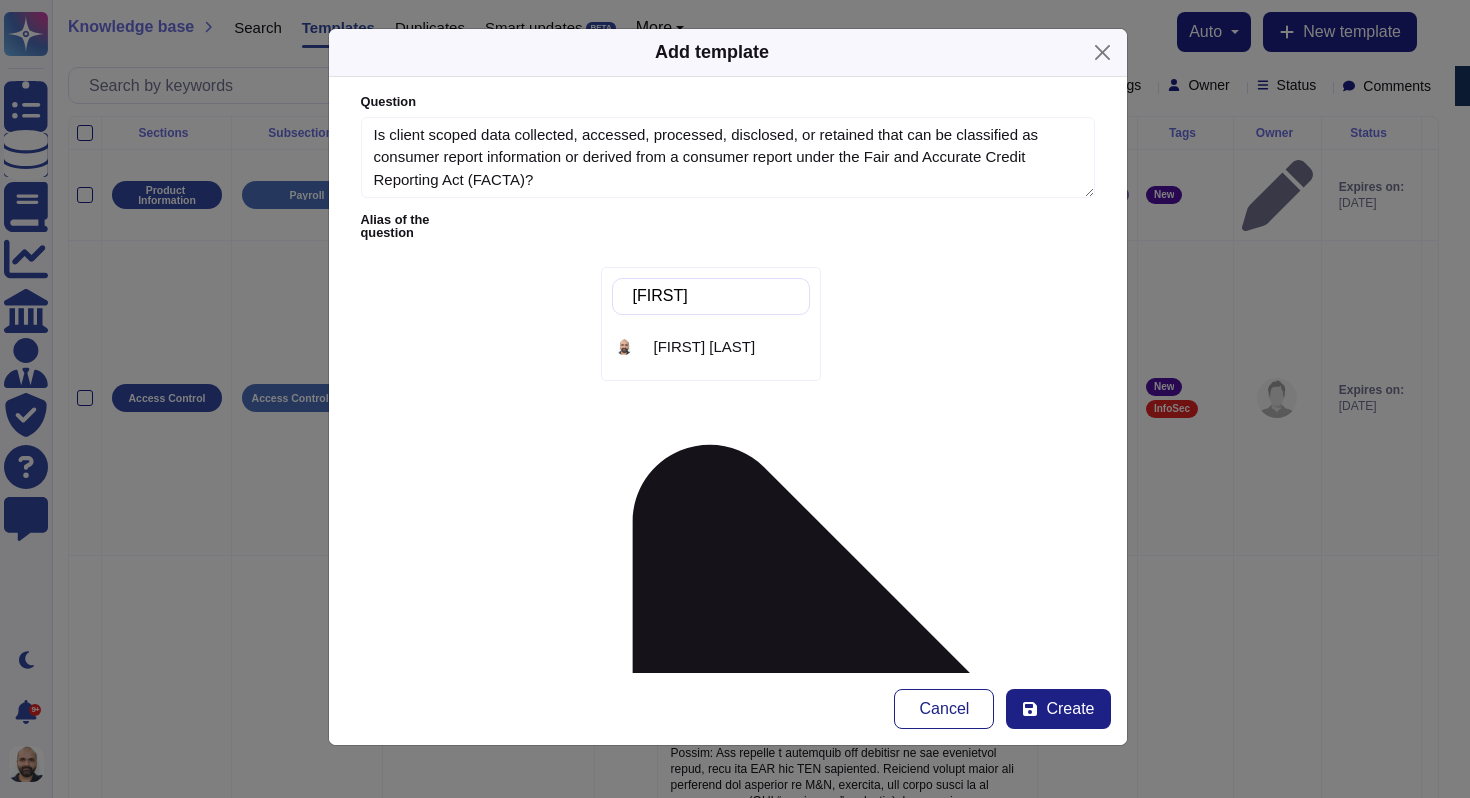 type on "[FIRST]" 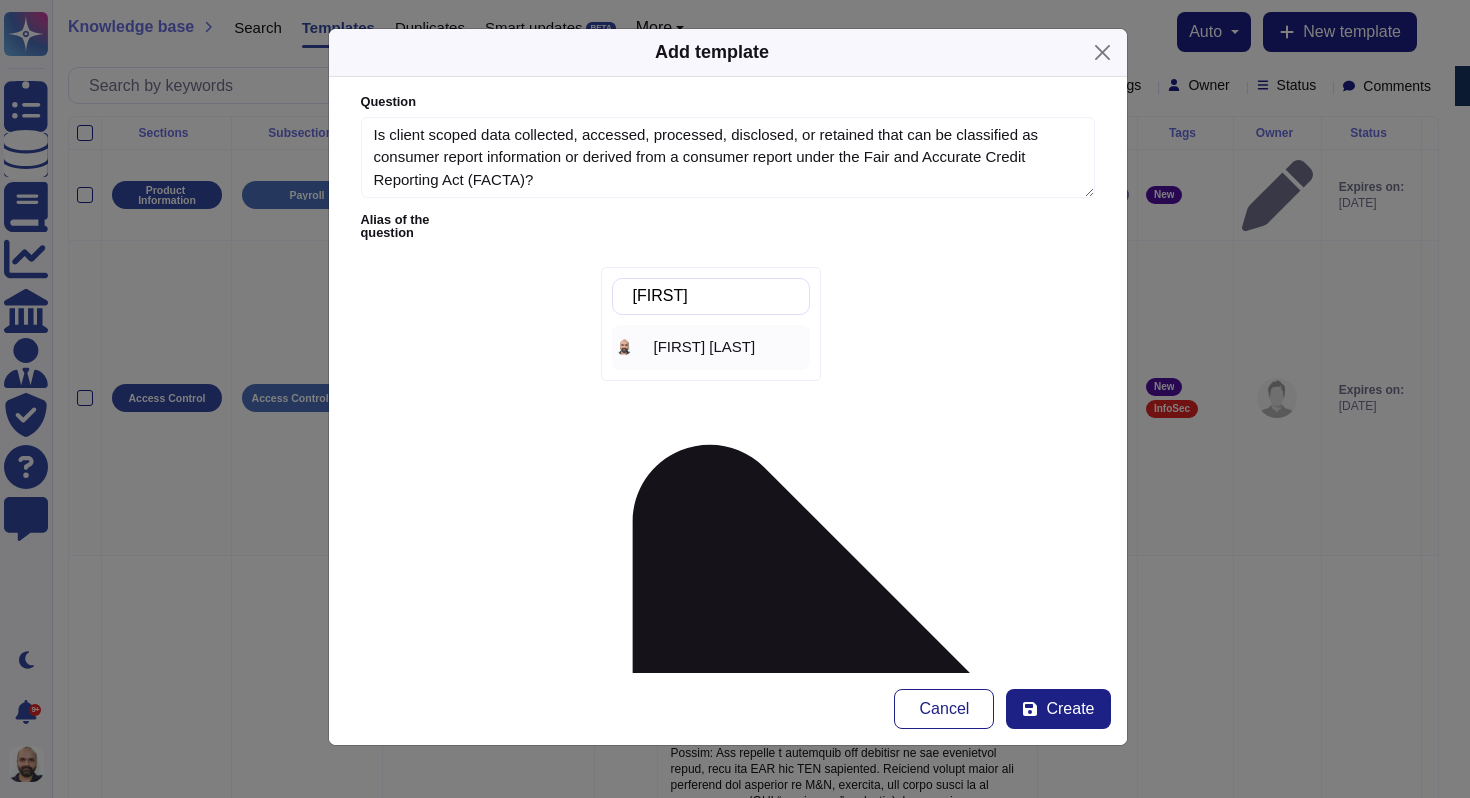 click on "[FIRST] [LAST]" at bounding box center (705, 347) 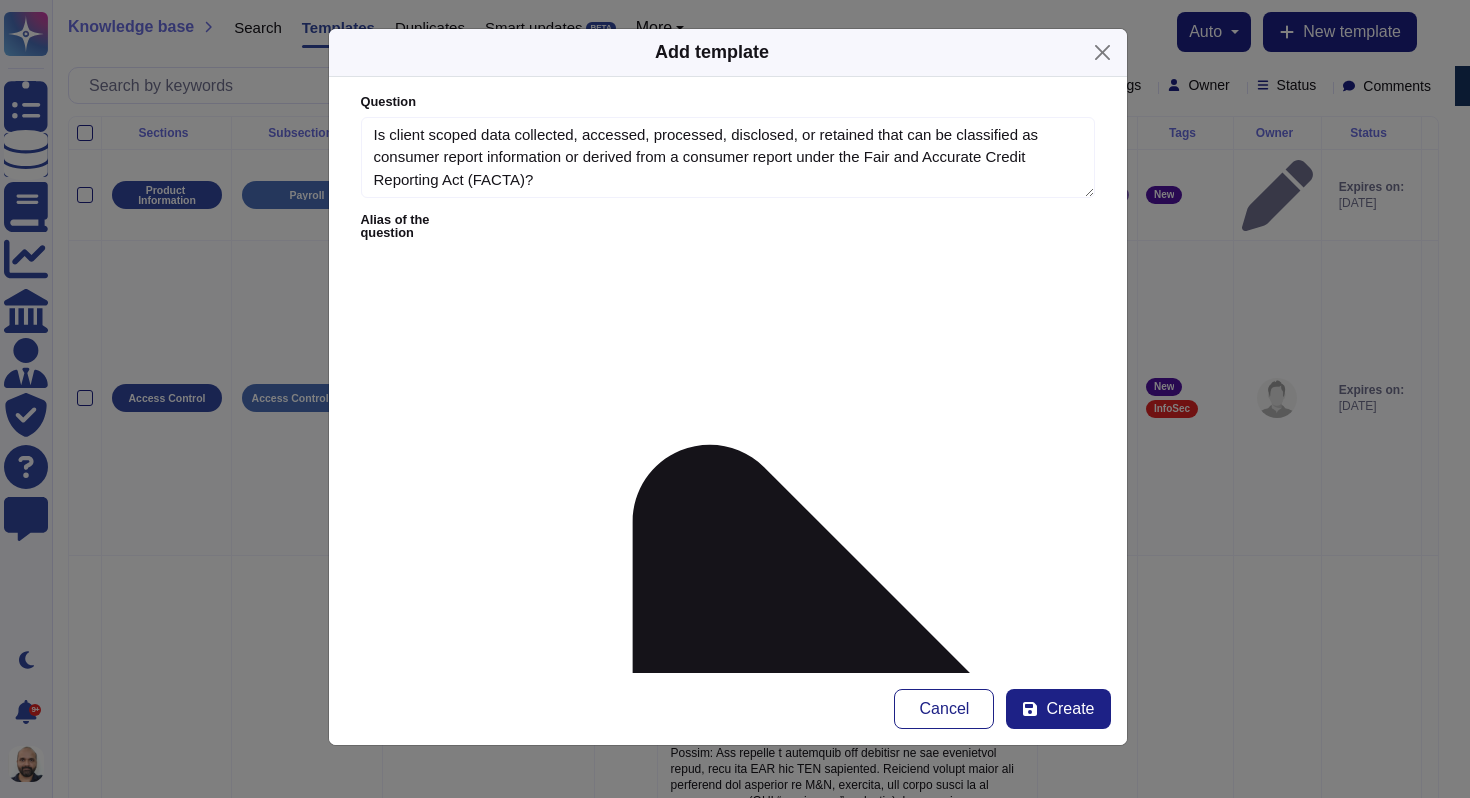 click on "Sections" at bounding box center (468, 3042) 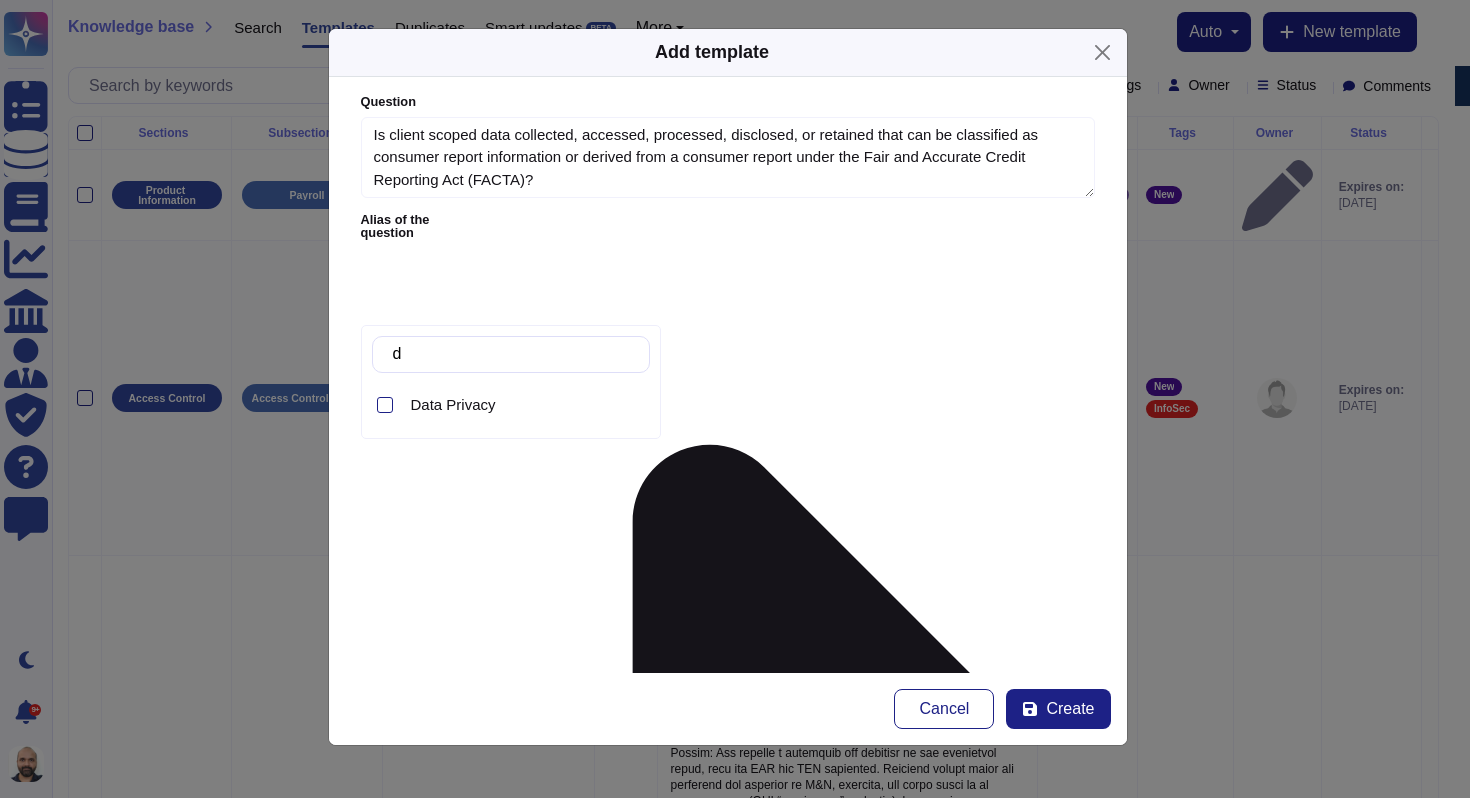 type on "da" 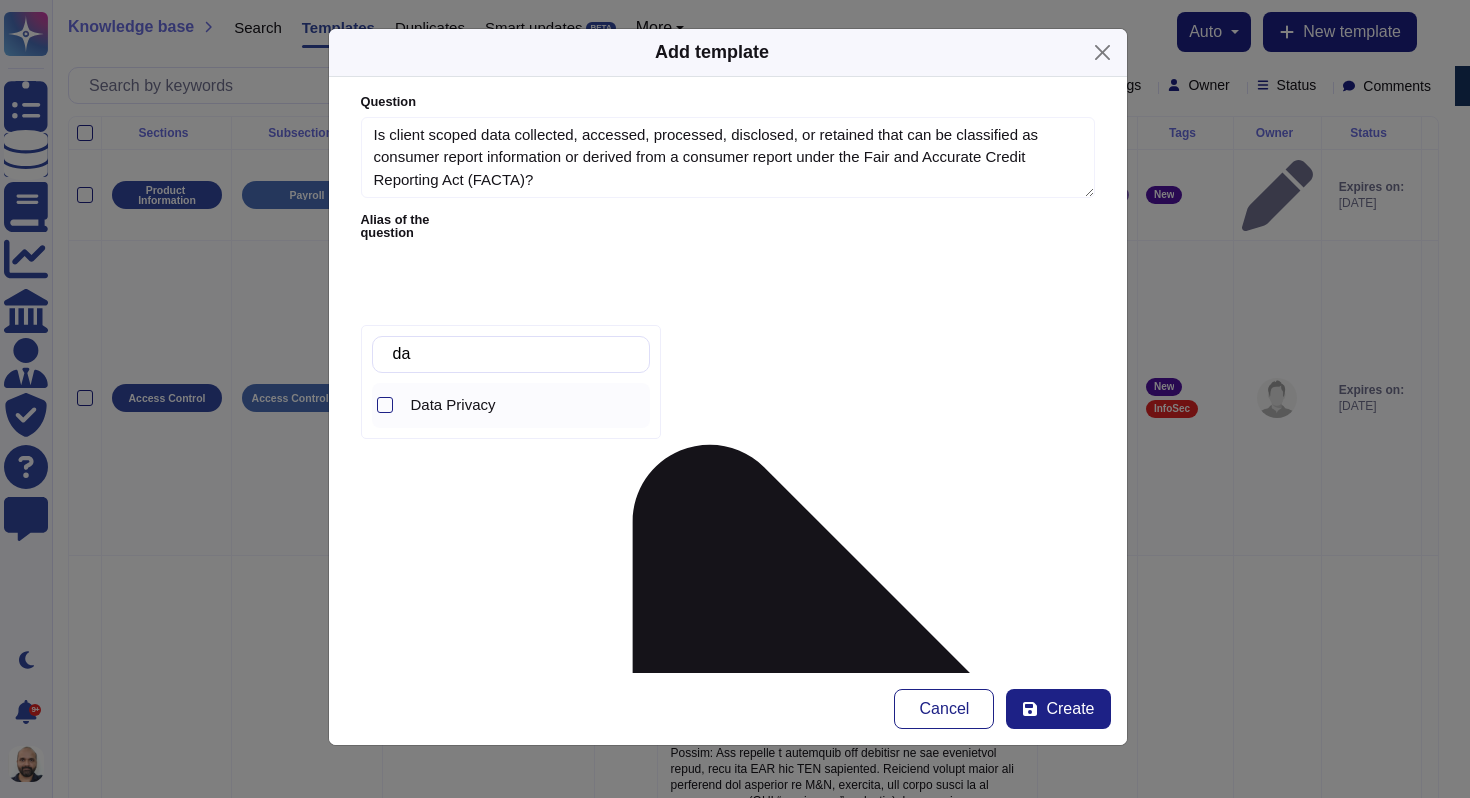 click on "Data Privacy" at bounding box center (453, 405) 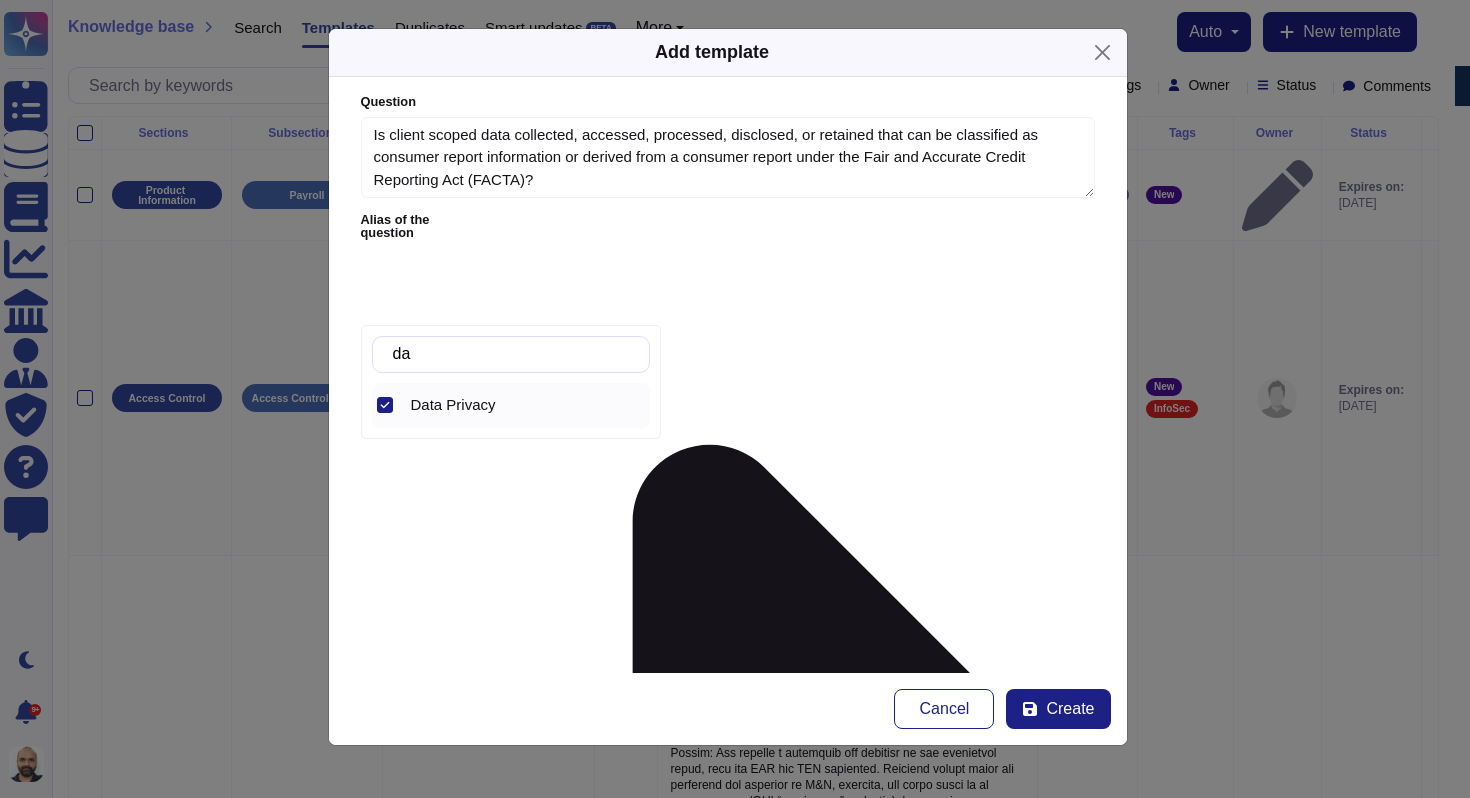click on "Sub-sections" at bounding box center [708, 3042] 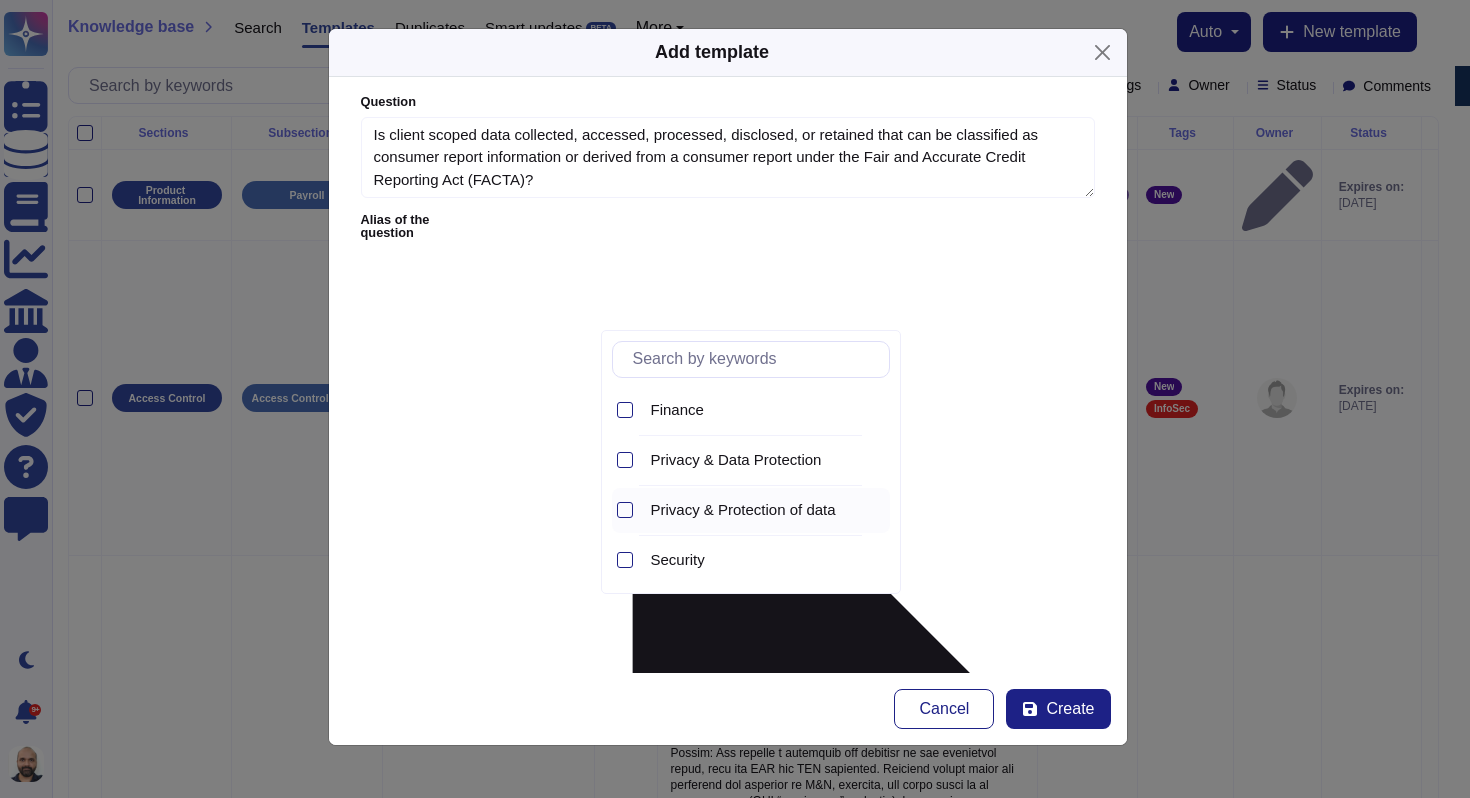 click on "Privacy & Protection of data" at bounding box center (743, 510) 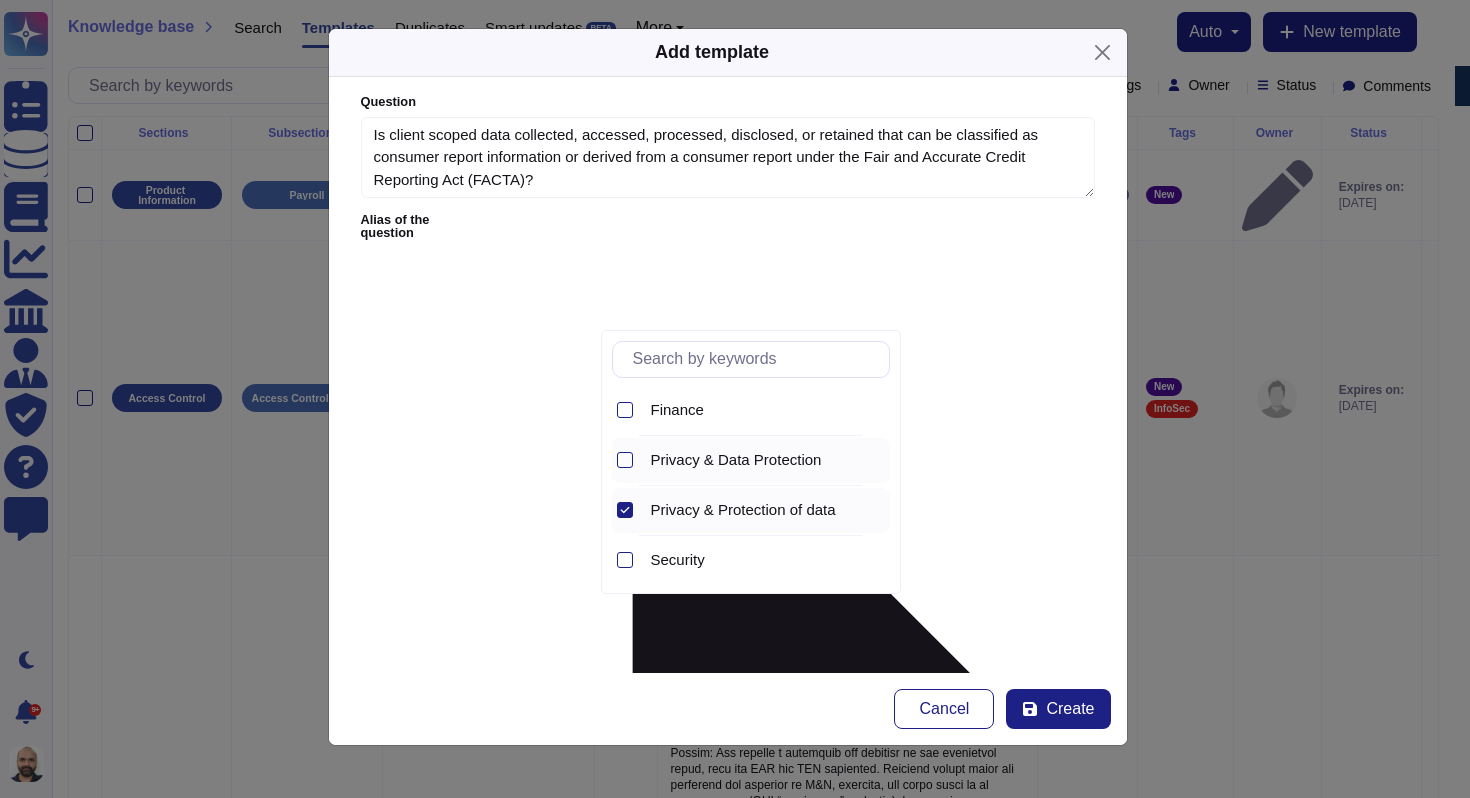 click on "Privacy & Data Protection" at bounding box center (736, 460) 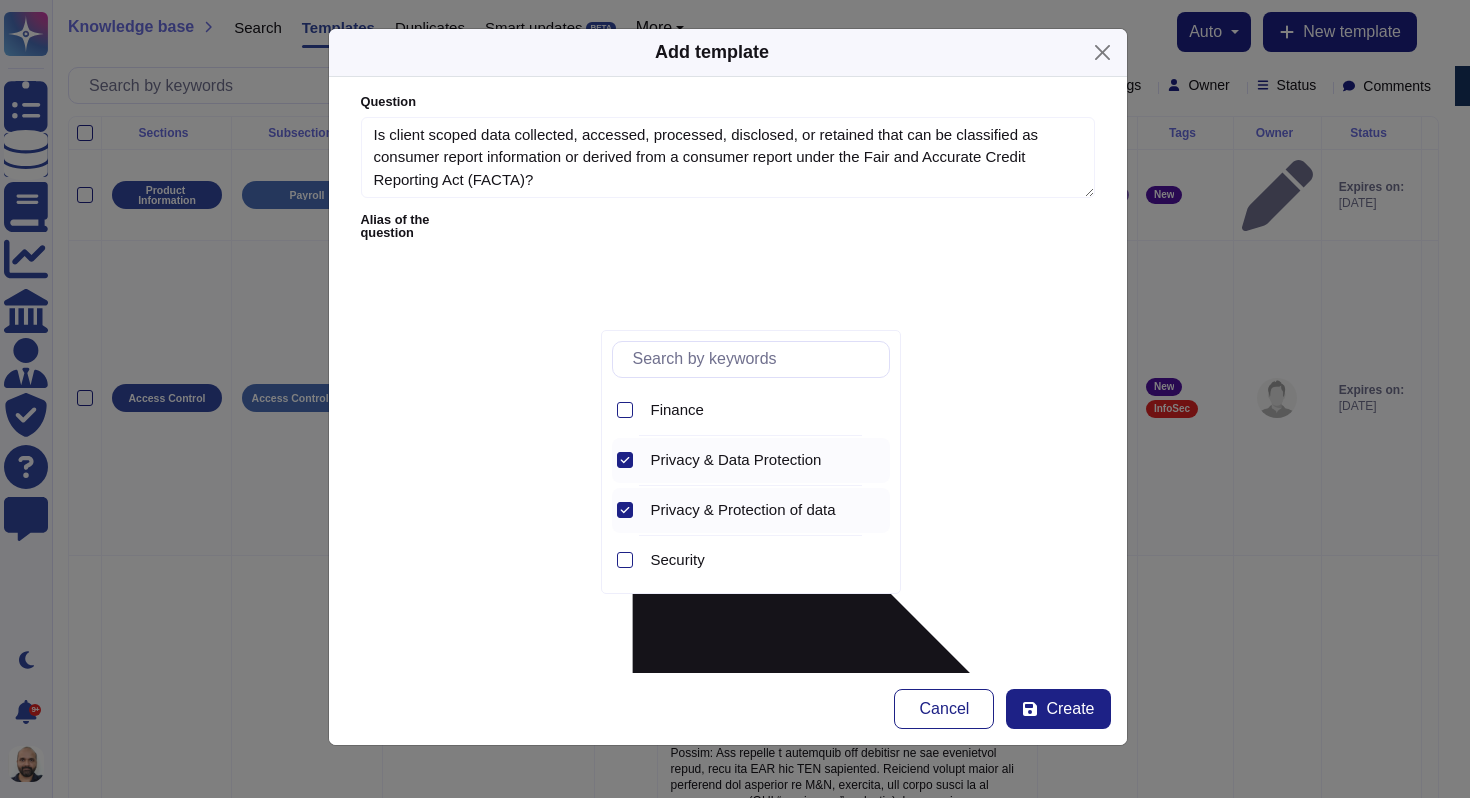 click on "Privacy & Protection of data" at bounding box center (743, 510) 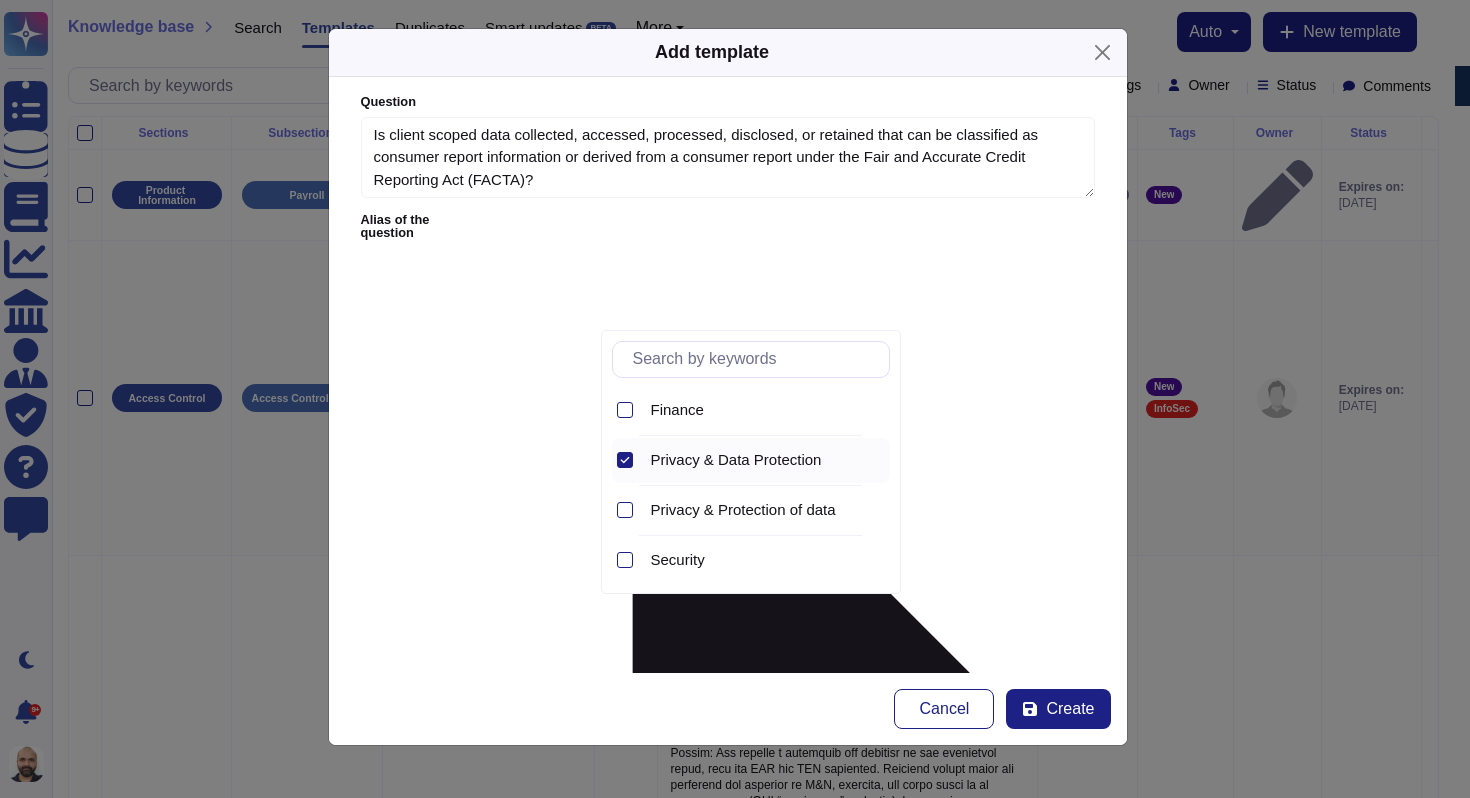 click on "Review Cycle" at bounding box center [730, 3090] 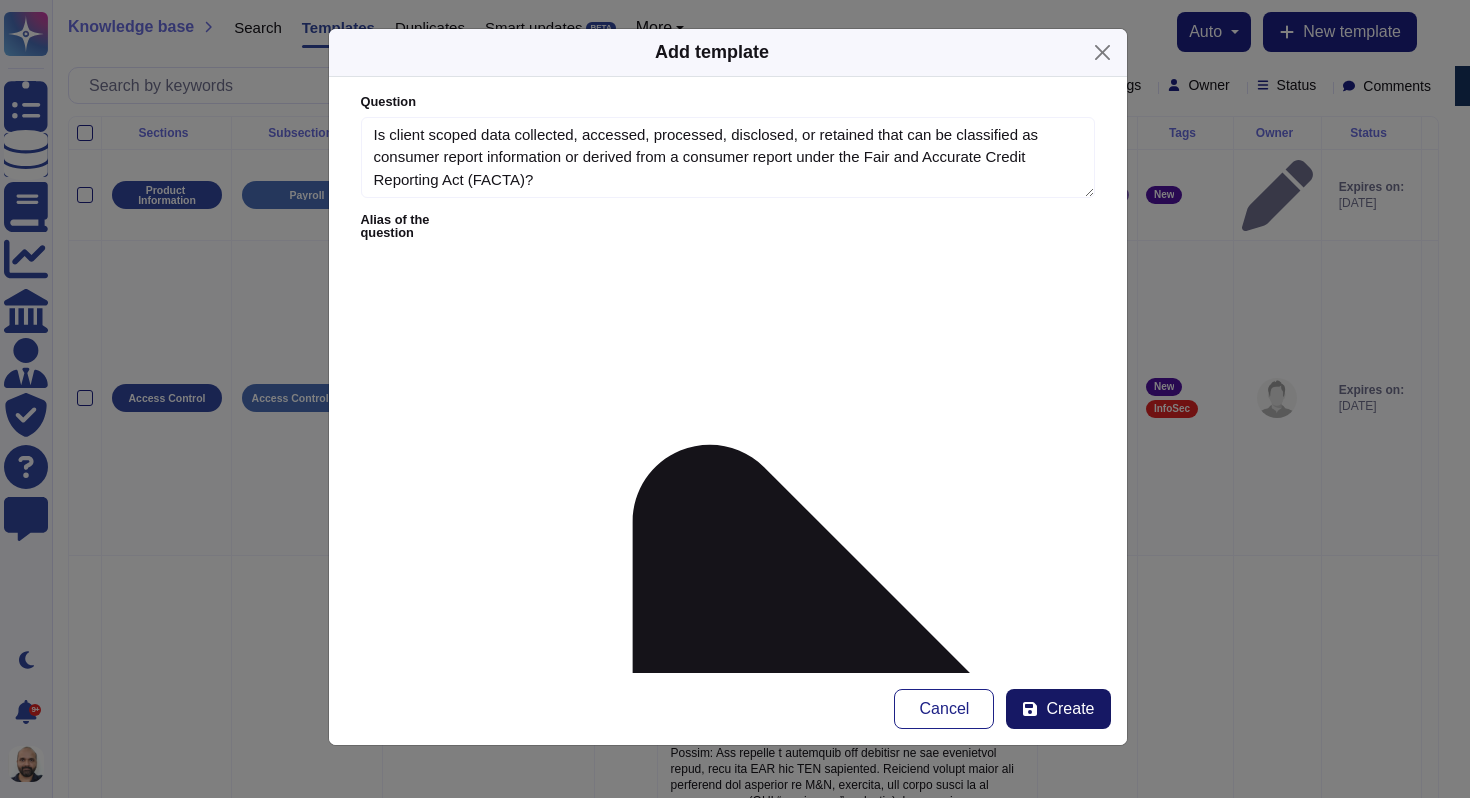 click on "Create" at bounding box center [1070, 709] 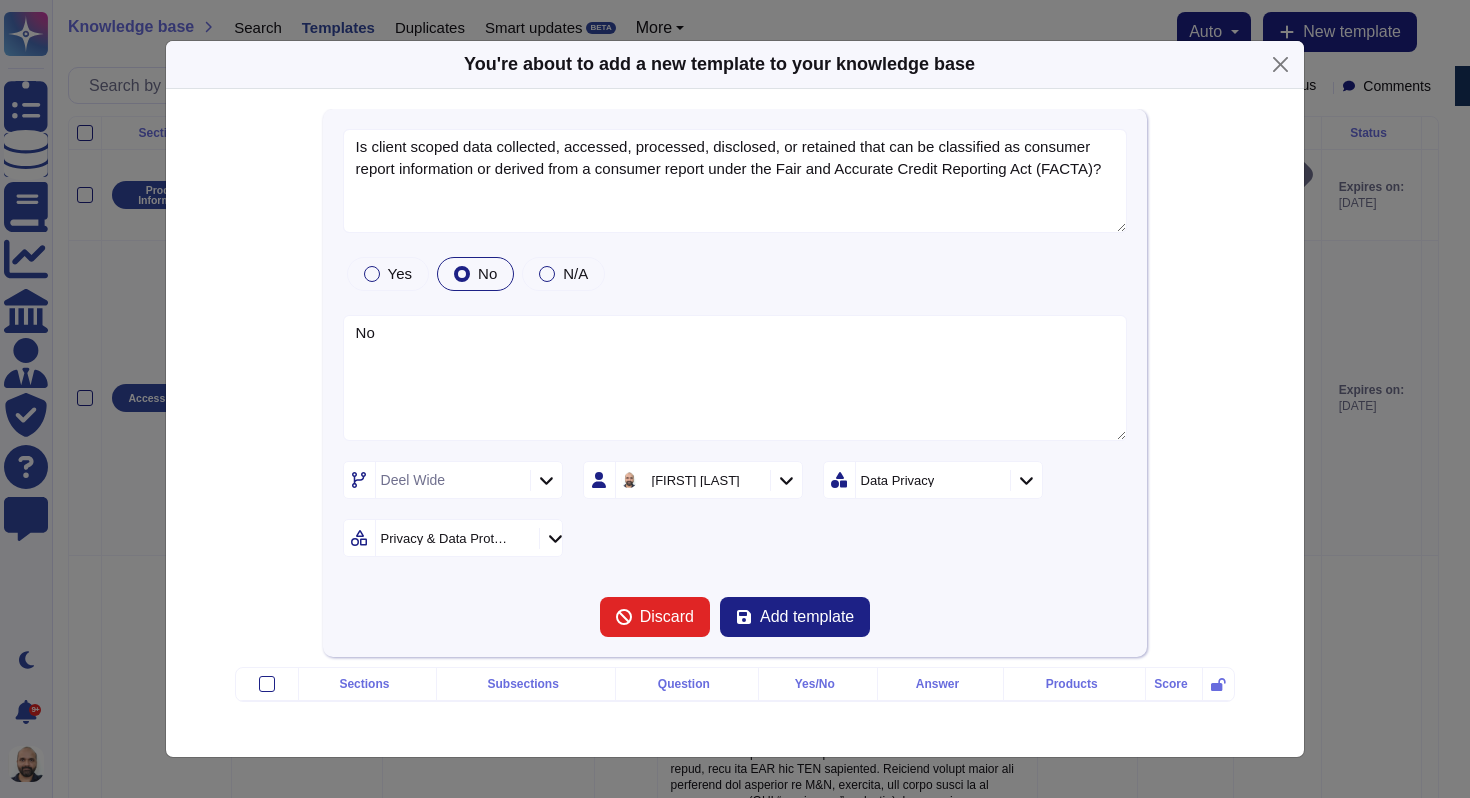 type on "Is client scoped data collected, accessed, processed, disclosed, or retained that can be classified as consumer report information or derived from a consumer report under the Fair and Accurate Credit Reporting Act (FACTA)?" 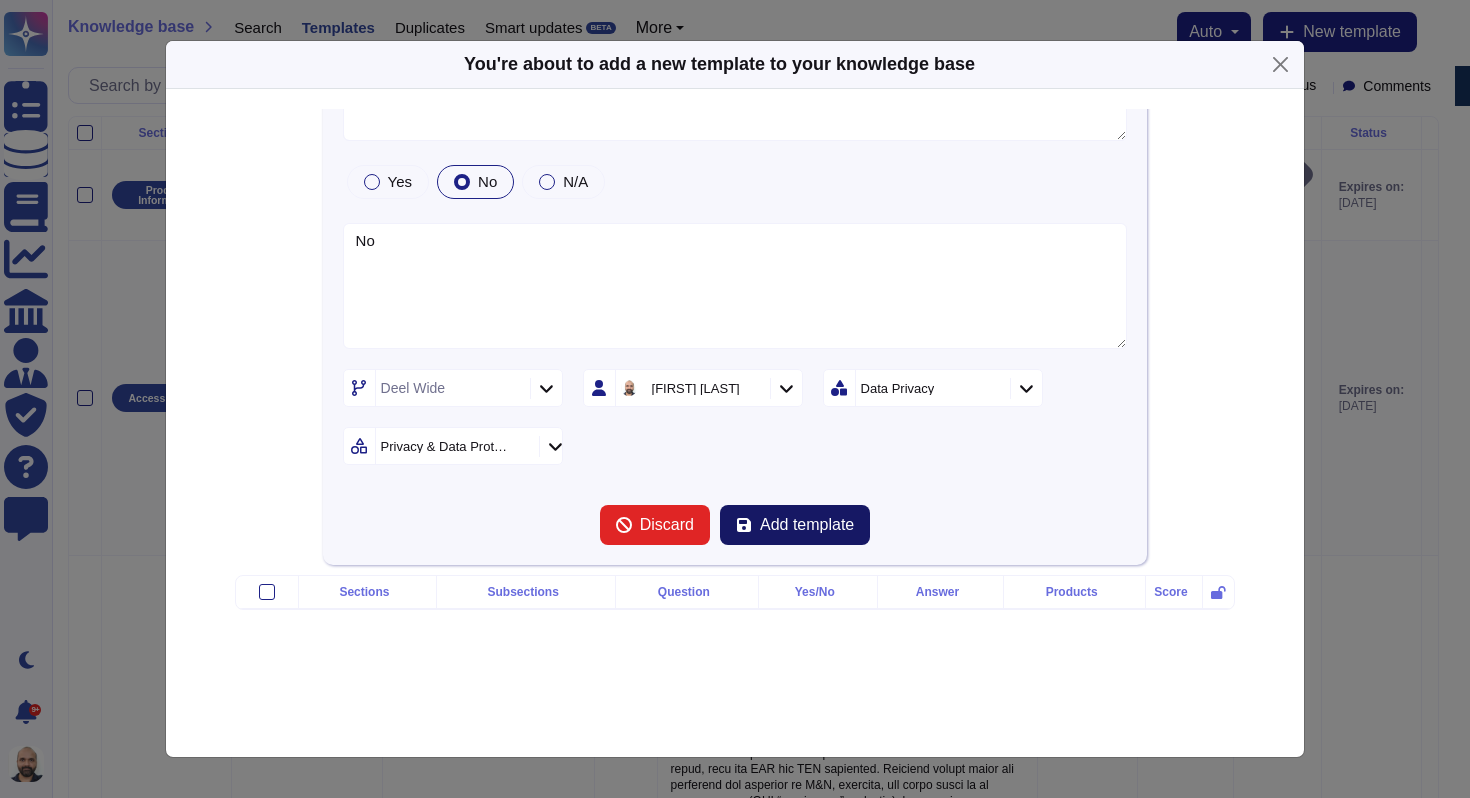 click on "Add template" at bounding box center (807, 525) 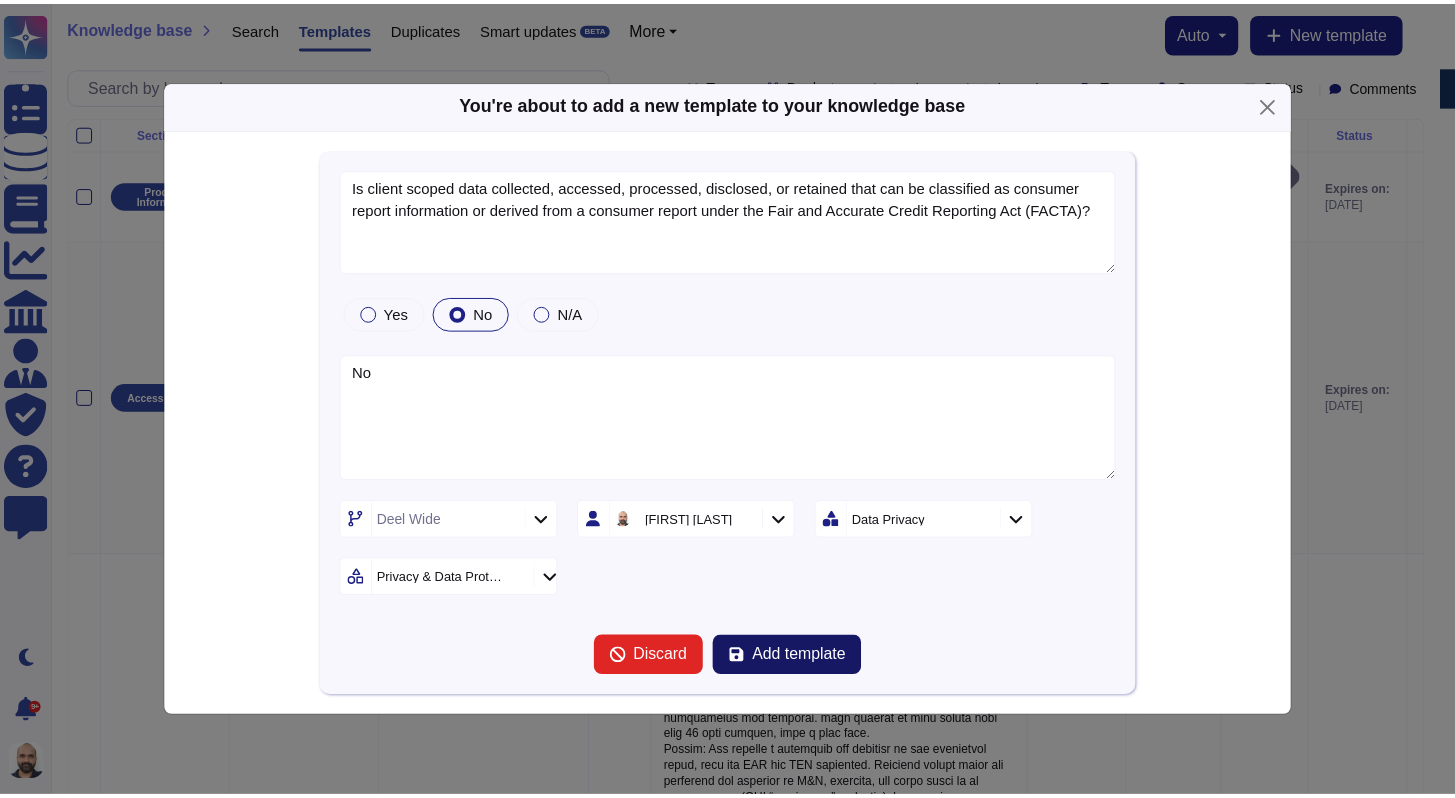 scroll, scrollTop: 0, scrollLeft: 0, axis: both 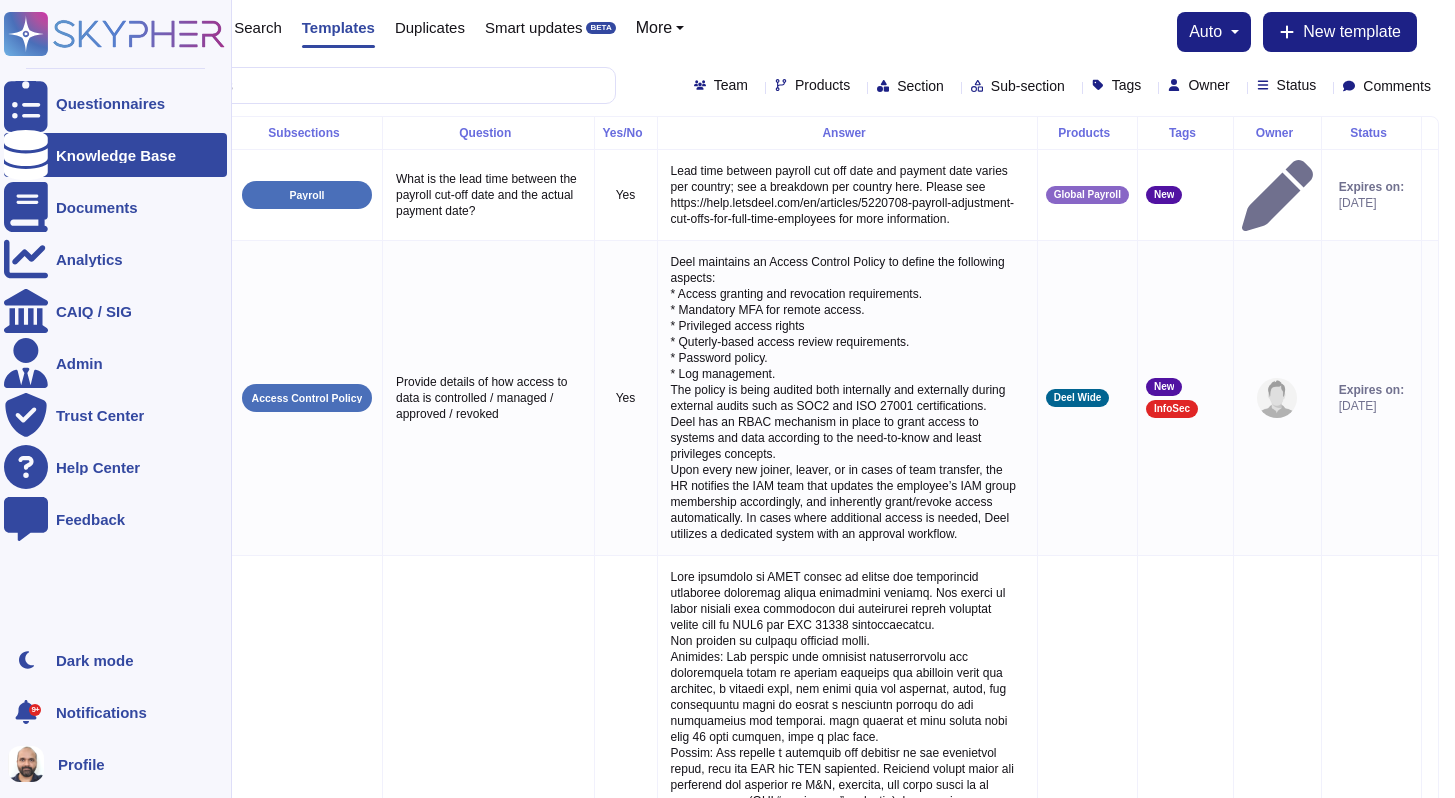 click 